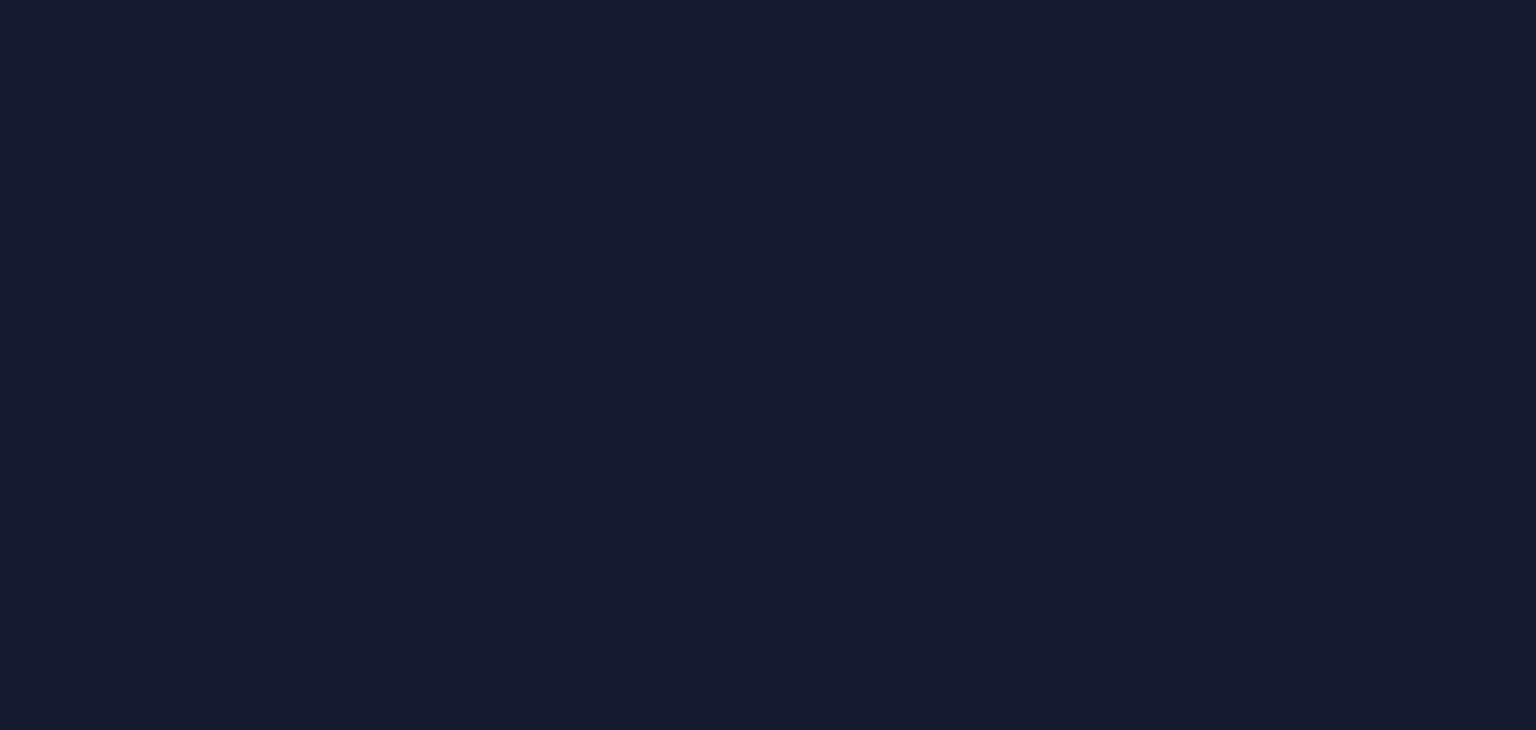 scroll, scrollTop: 0, scrollLeft: 0, axis: both 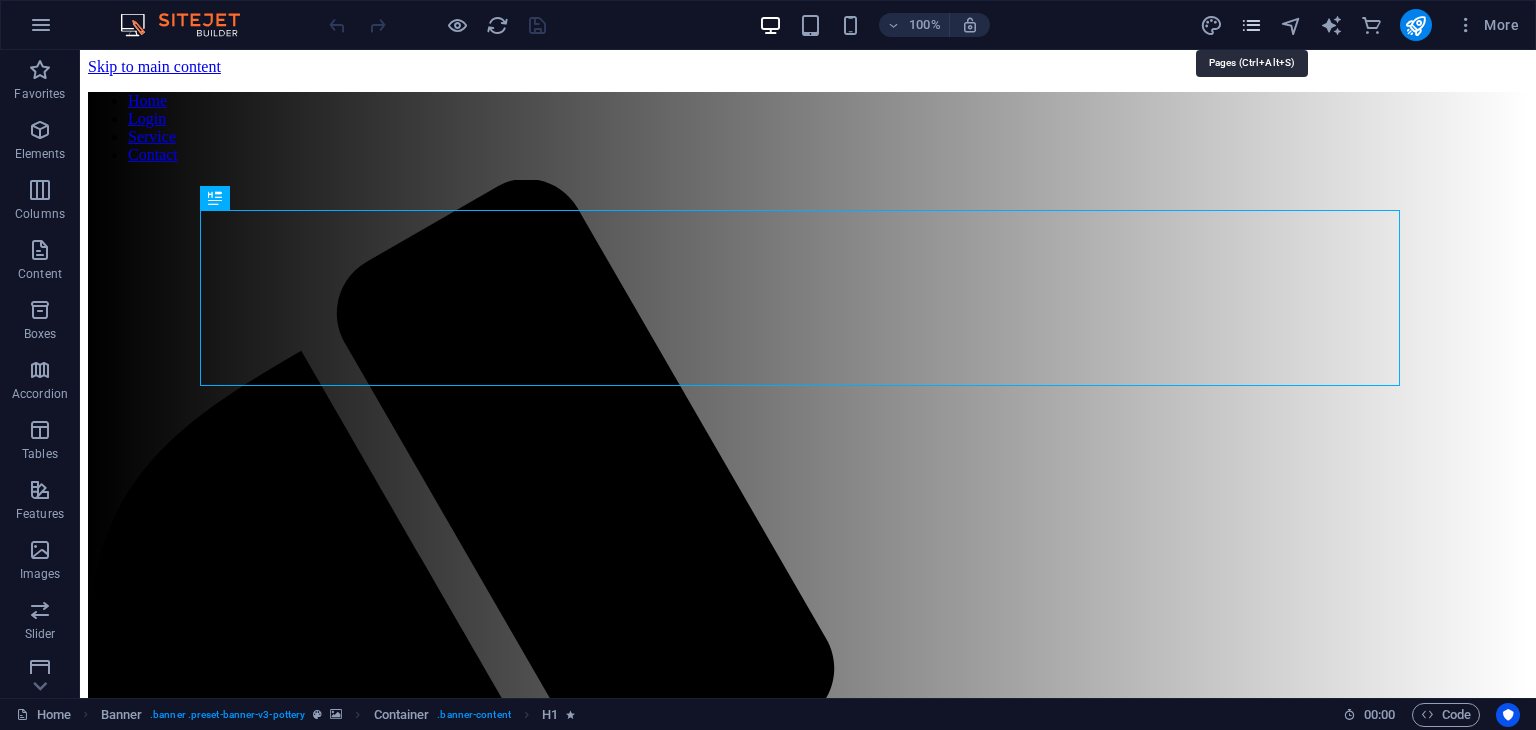 click at bounding box center (1251, 25) 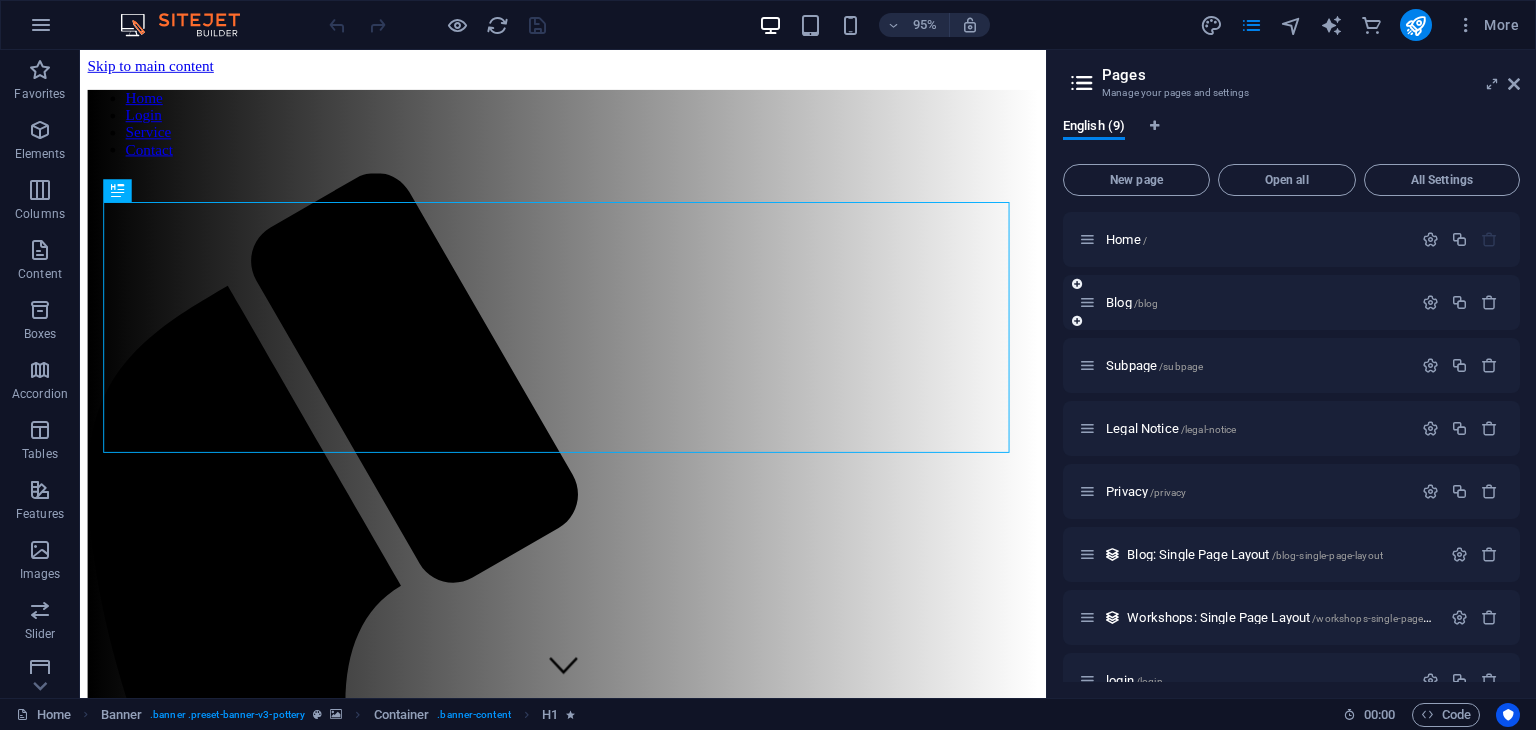 scroll, scrollTop: 97, scrollLeft: 0, axis: vertical 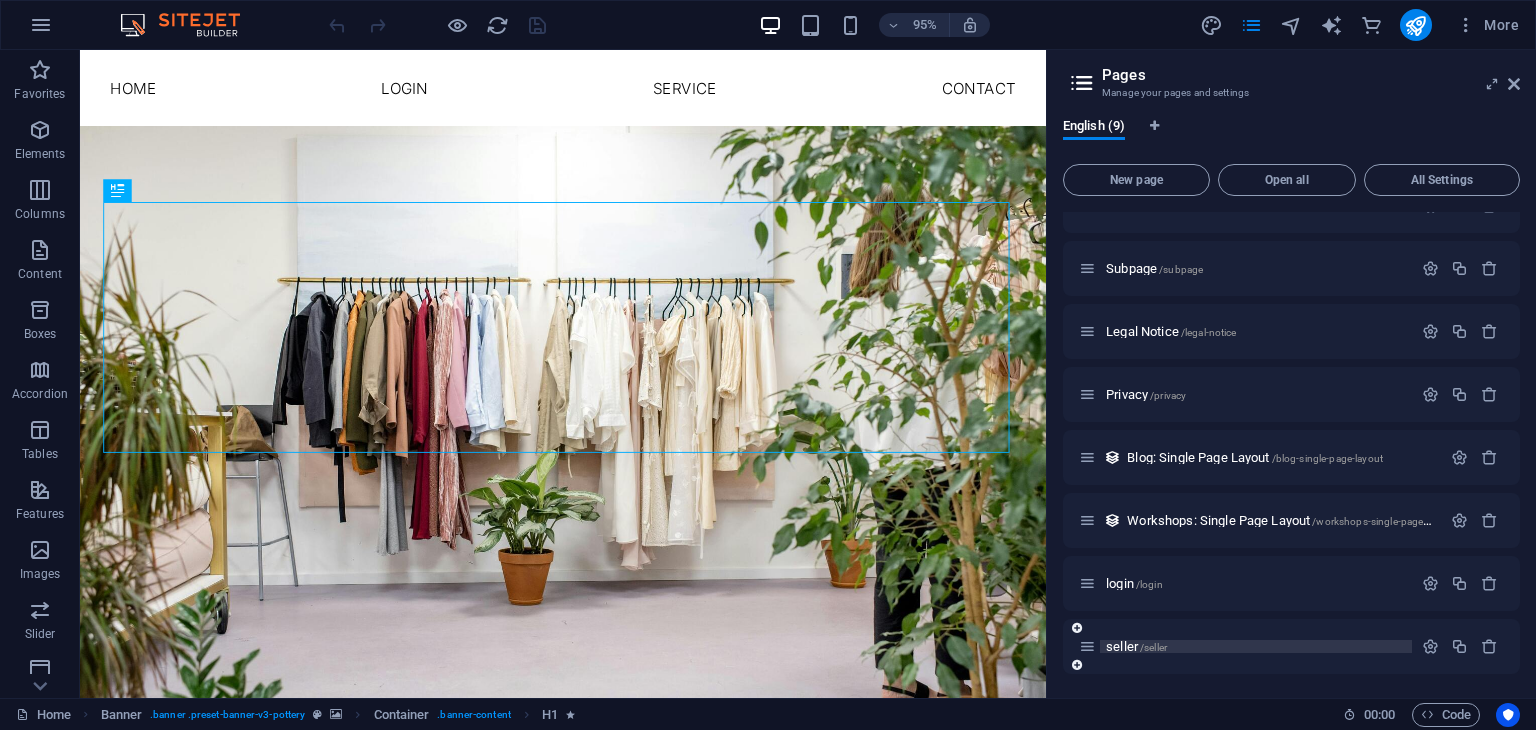 click on "/seller" at bounding box center [1153, 647] 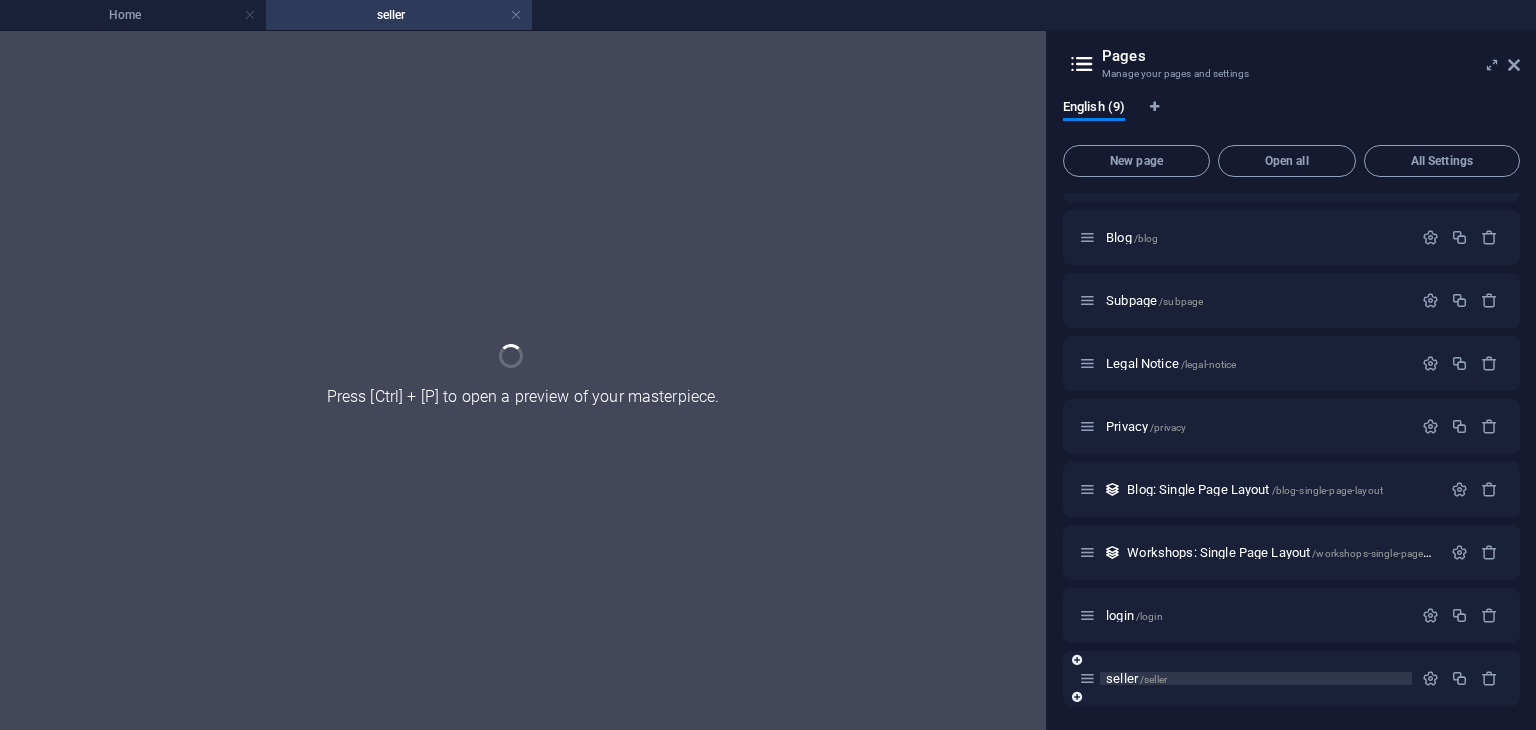 scroll, scrollTop: 46, scrollLeft: 0, axis: vertical 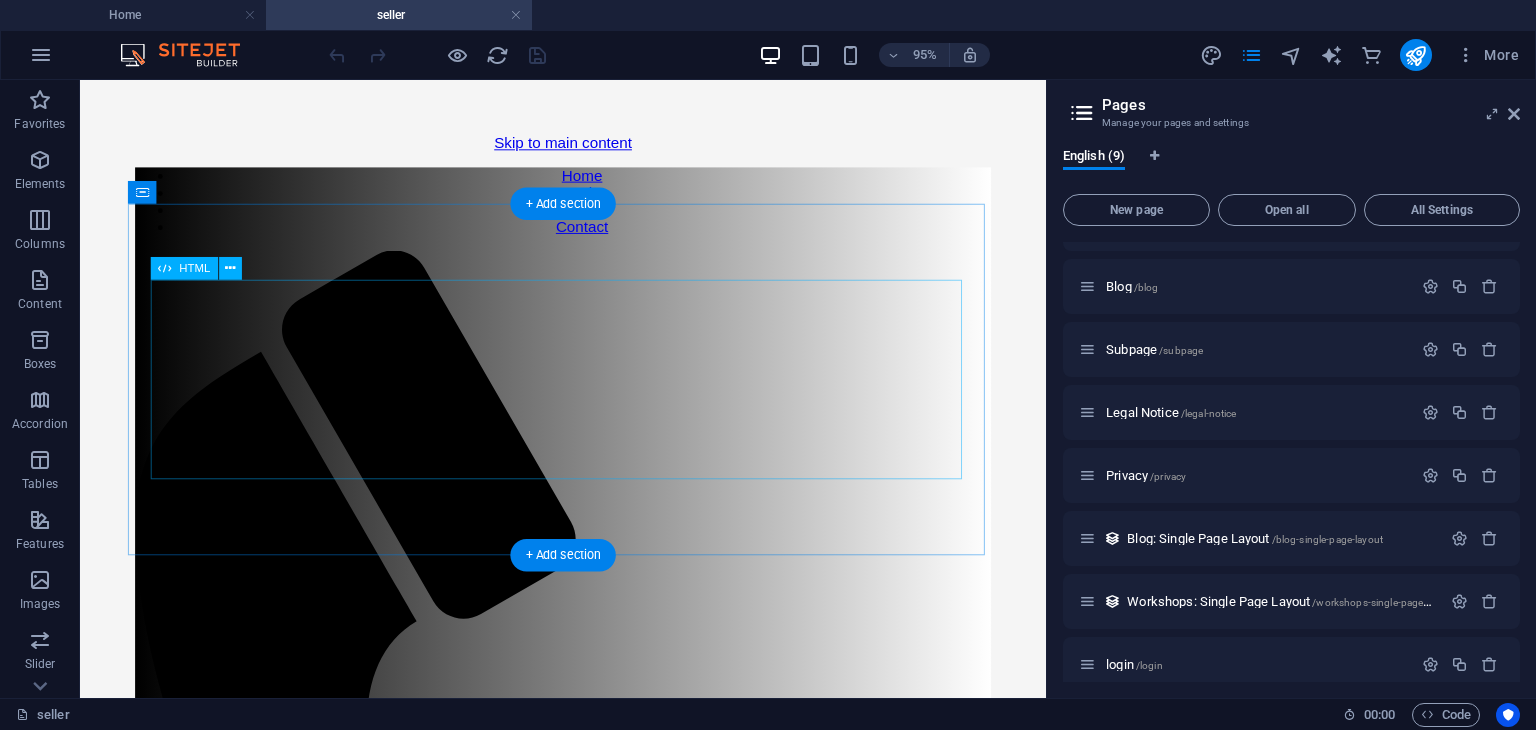 click on "Firebase Upload Working
Upload Image to Firebase
Upload" at bounding box center (588, 1582) 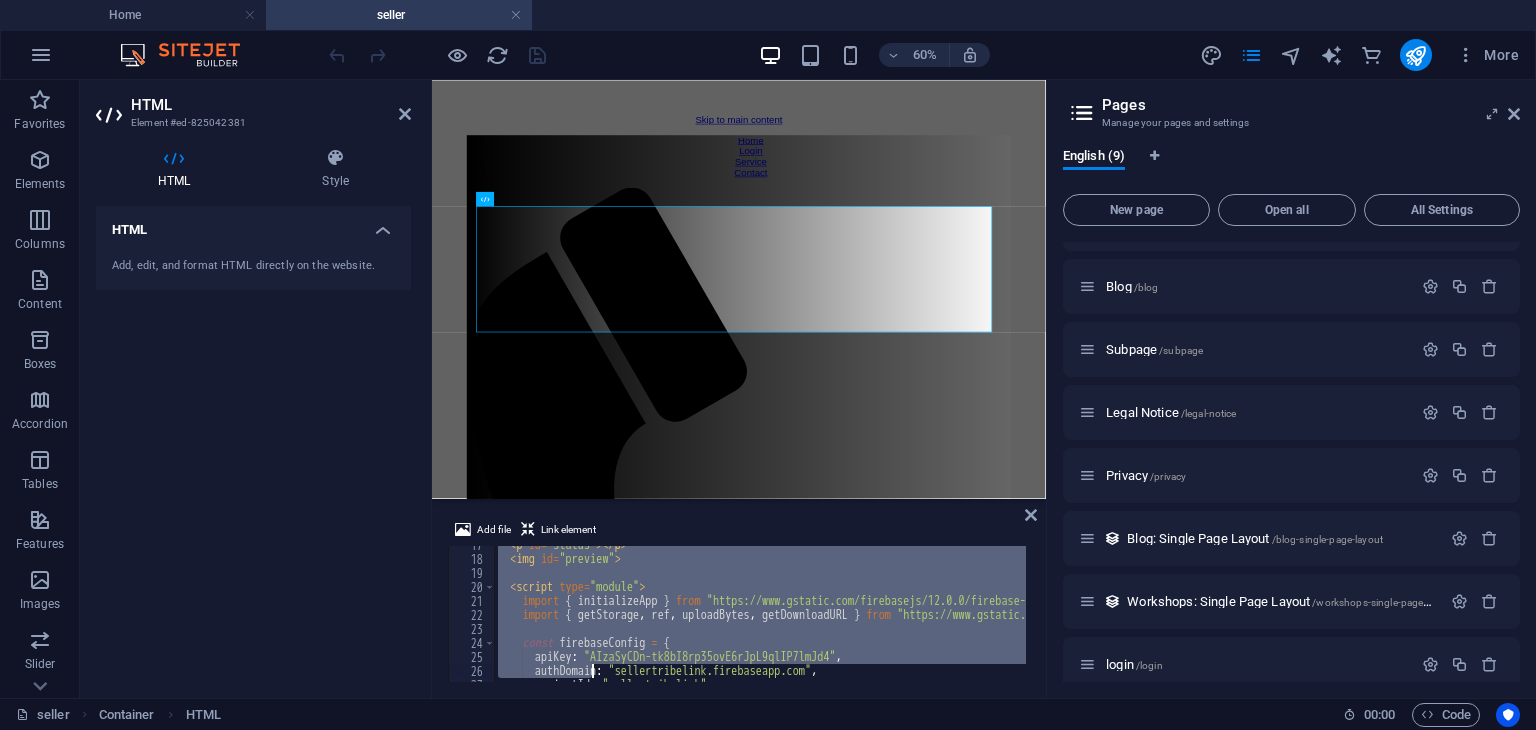 scroll, scrollTop: 792, scrollLeft: 0, axis: vertical 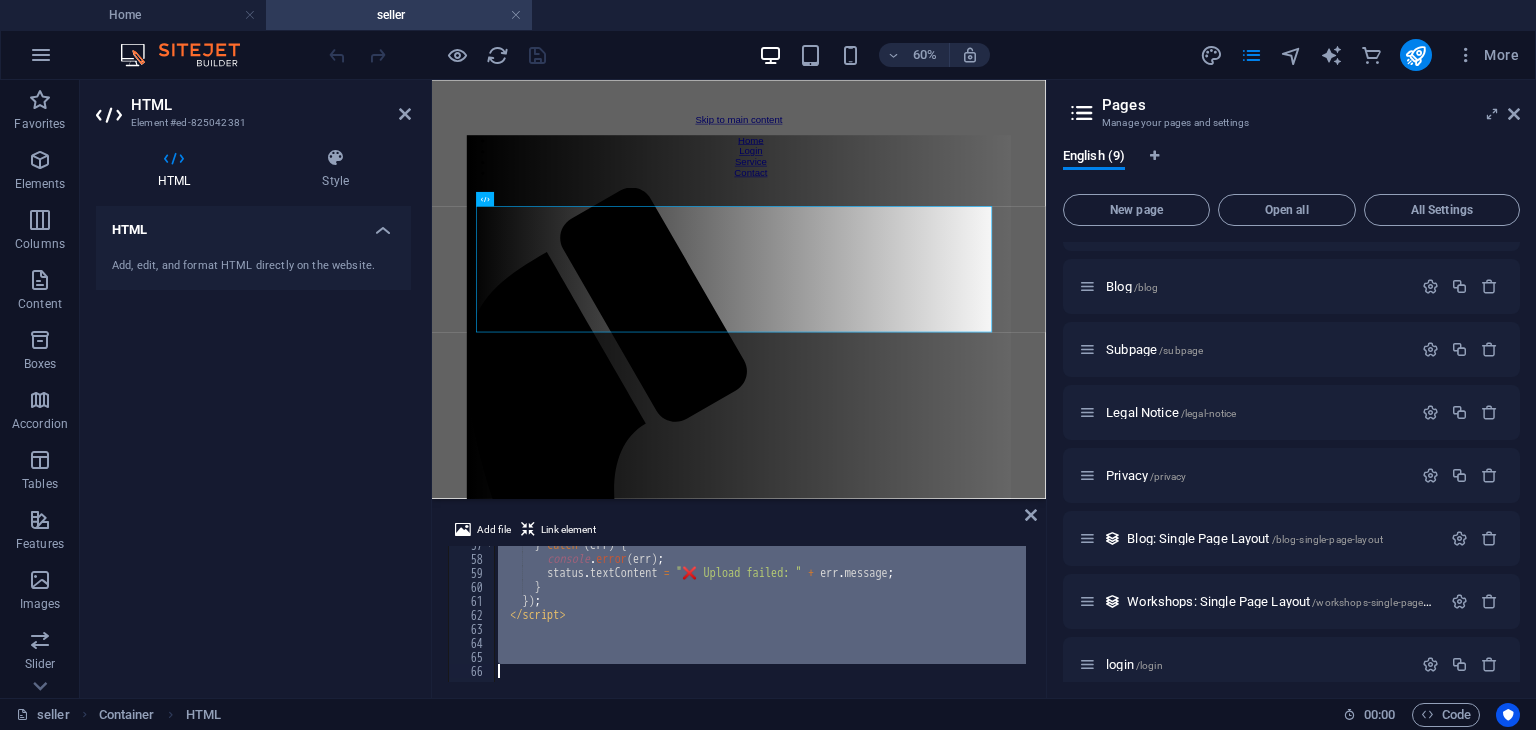 drag, startPoint x: 496, startPoint y: 553, endPoint x: 604, endPoint y: 776, distance: 247.77611 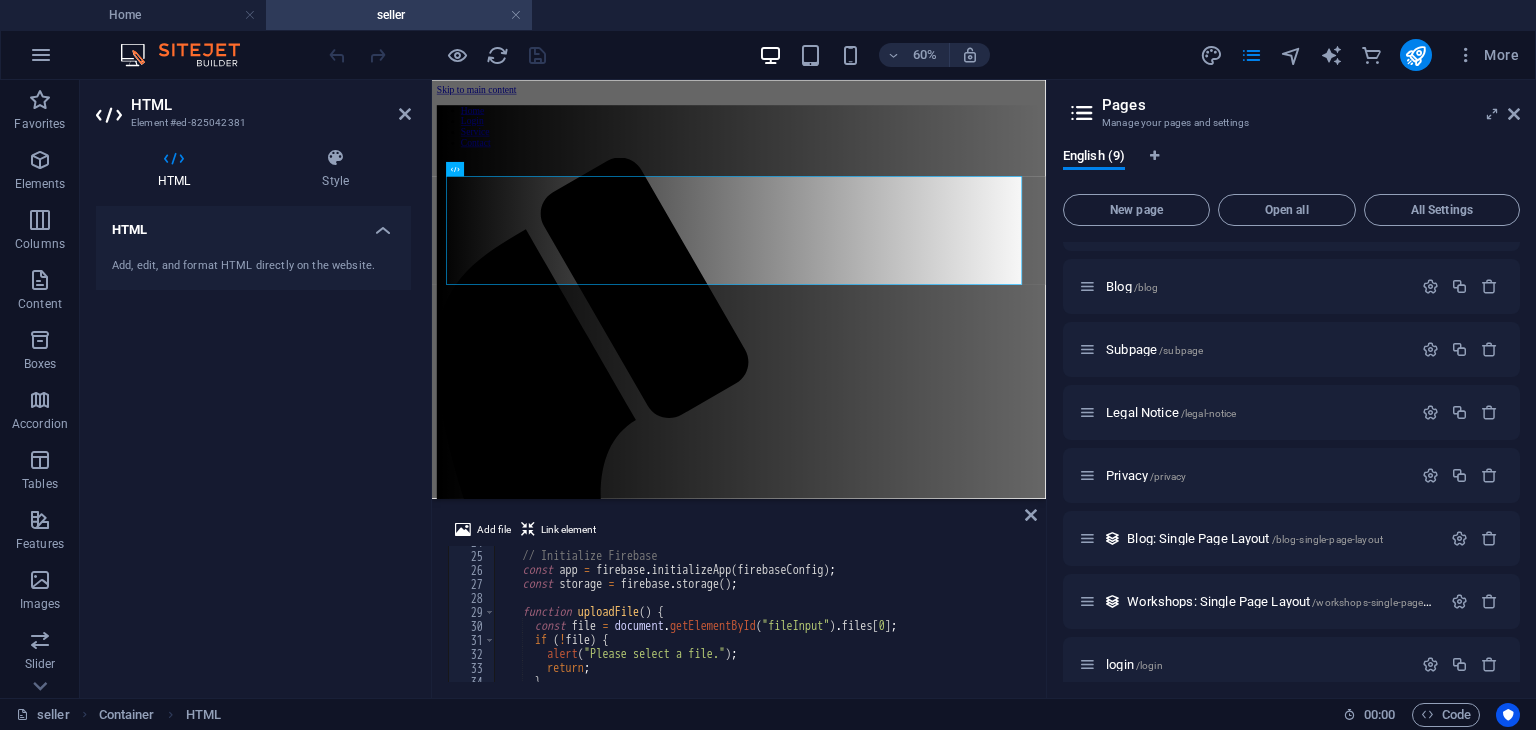 scroll, scrollTop: 332, scrollLeft: 0, axis: vertical 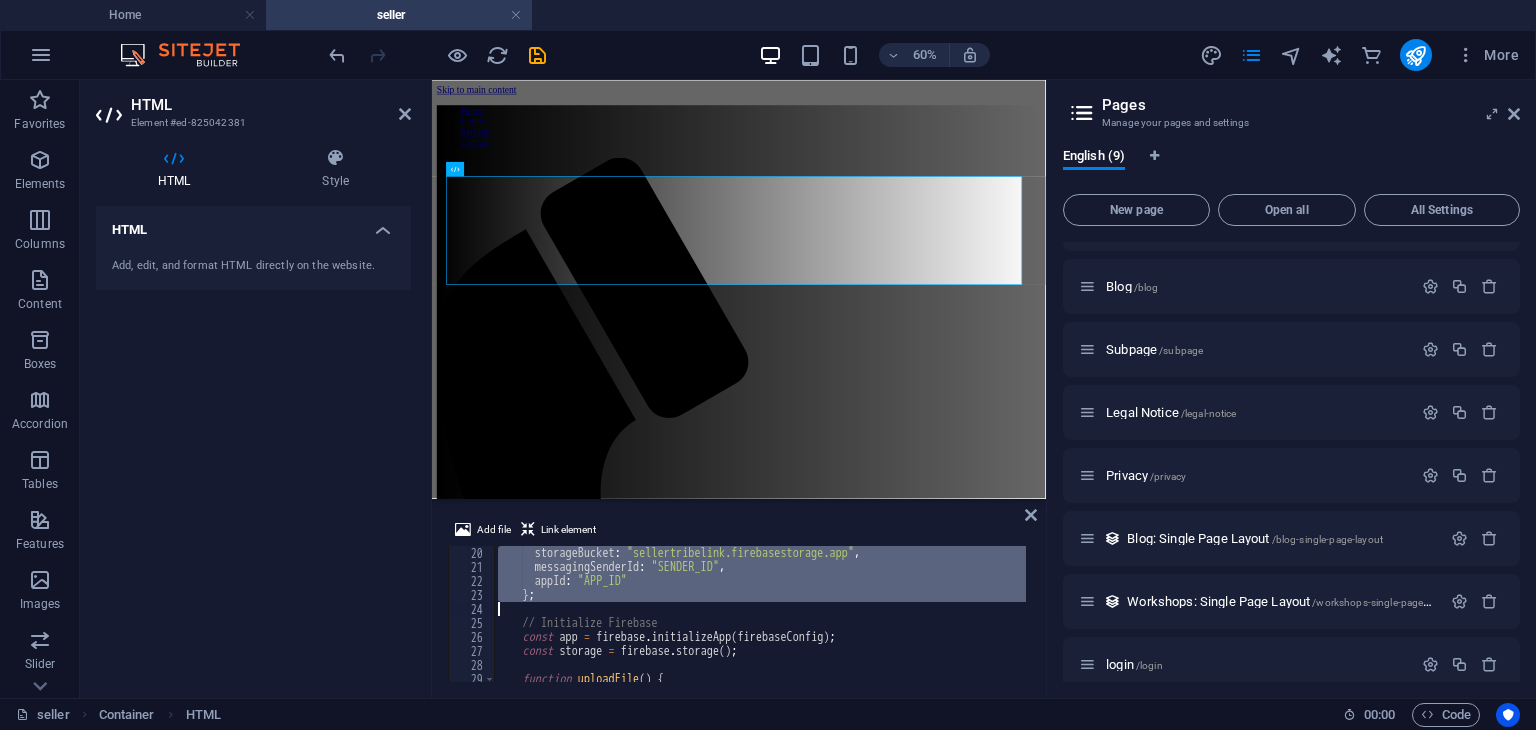 drag, startPoint x: 524, startPoint y: 579, endPoint x: 552, endPoint y: 607, distance: 39.59798 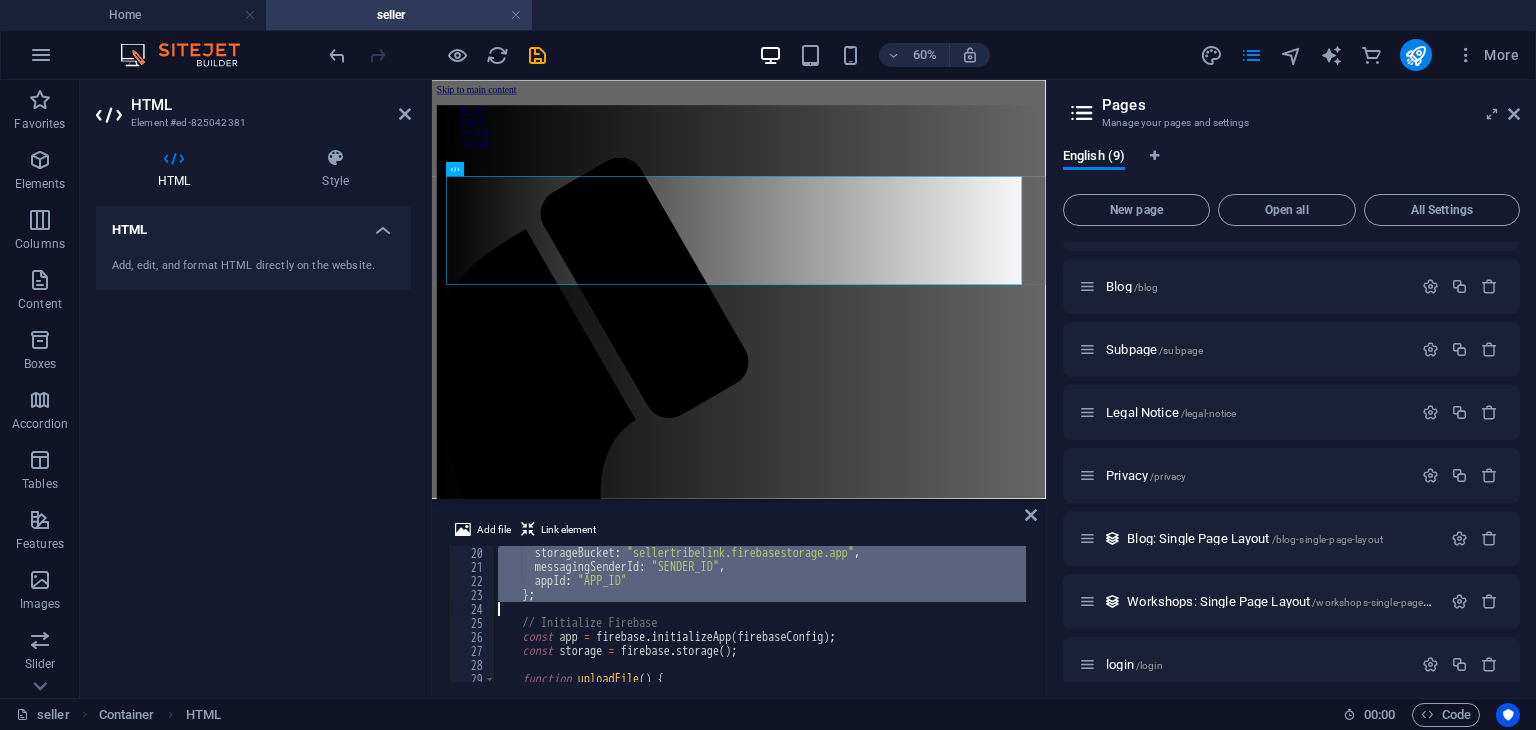 paste on "};" 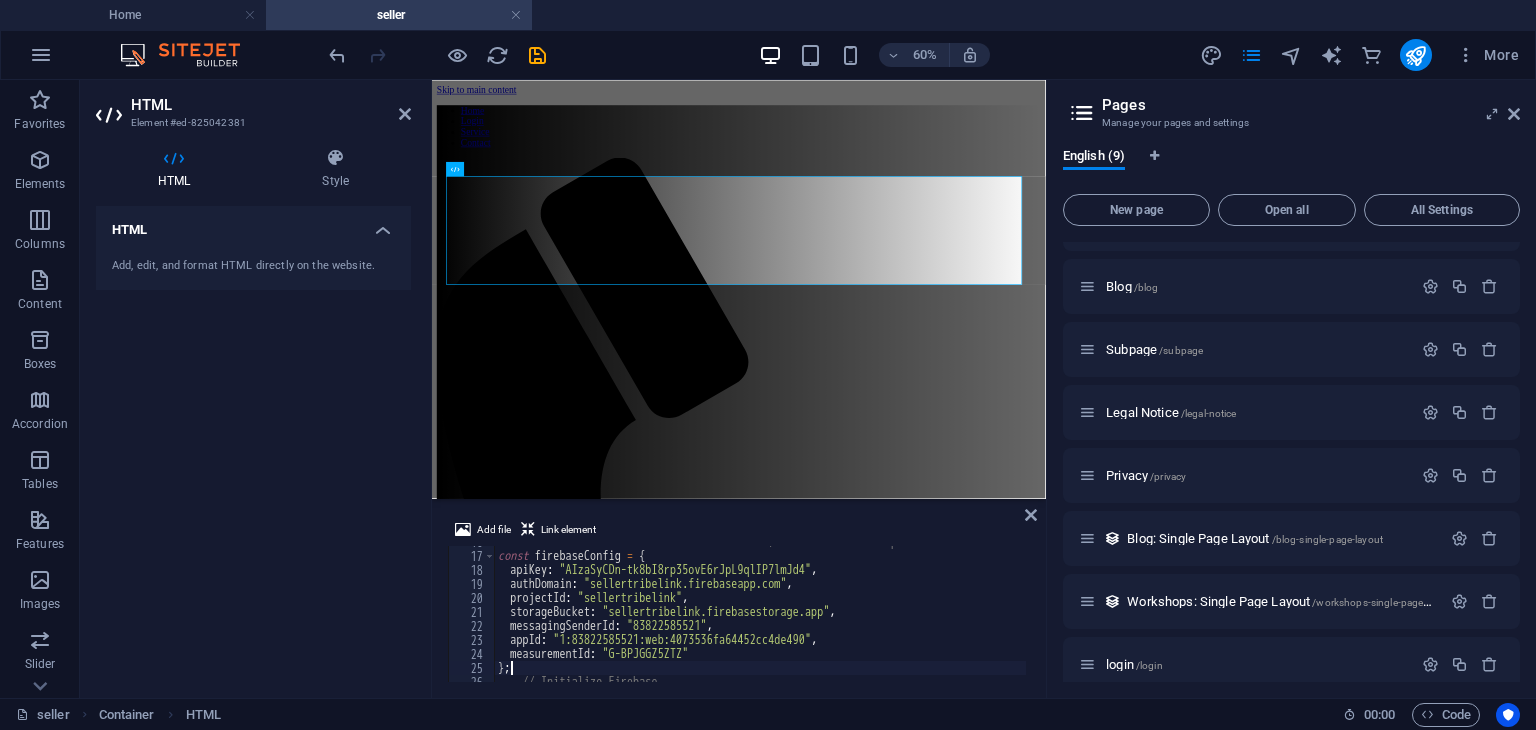 scroll, scrollTop: 180, scrollLeft: 0, axis: vertical 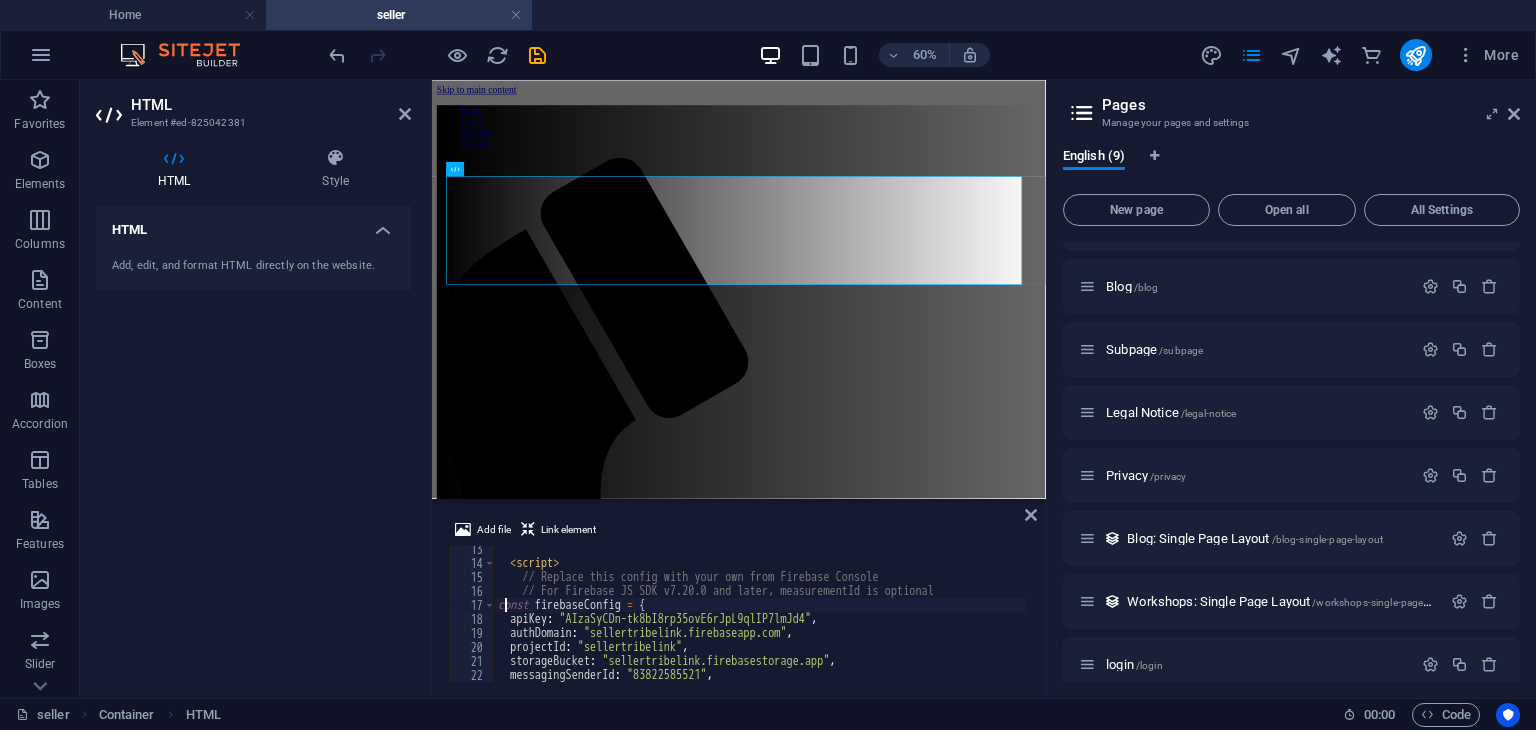 click on "< script >      // Replace this config with your own from Firebase Console      // For Firebase JS SDK v7.20.0 and later, measurementId is optional const   firebaseConfig   =   {    apiKey :   "AIzaSyCDn-tk8bI8rp35ovE6rJpL9qlIP7lmJd4" ,    authDomain :   "[DOMAIN].firebaseapp.com" ,    projectId :   "[PROJECT_ID]" ,    storageBucket :   "[PROJECT_ID].firebasestorage.app" ,    messagingSenderId :   "83822585521" ,    appId :   "1:83822585521:web:4073536fa64452cc4de490" ," at bounding box center (919, 622) 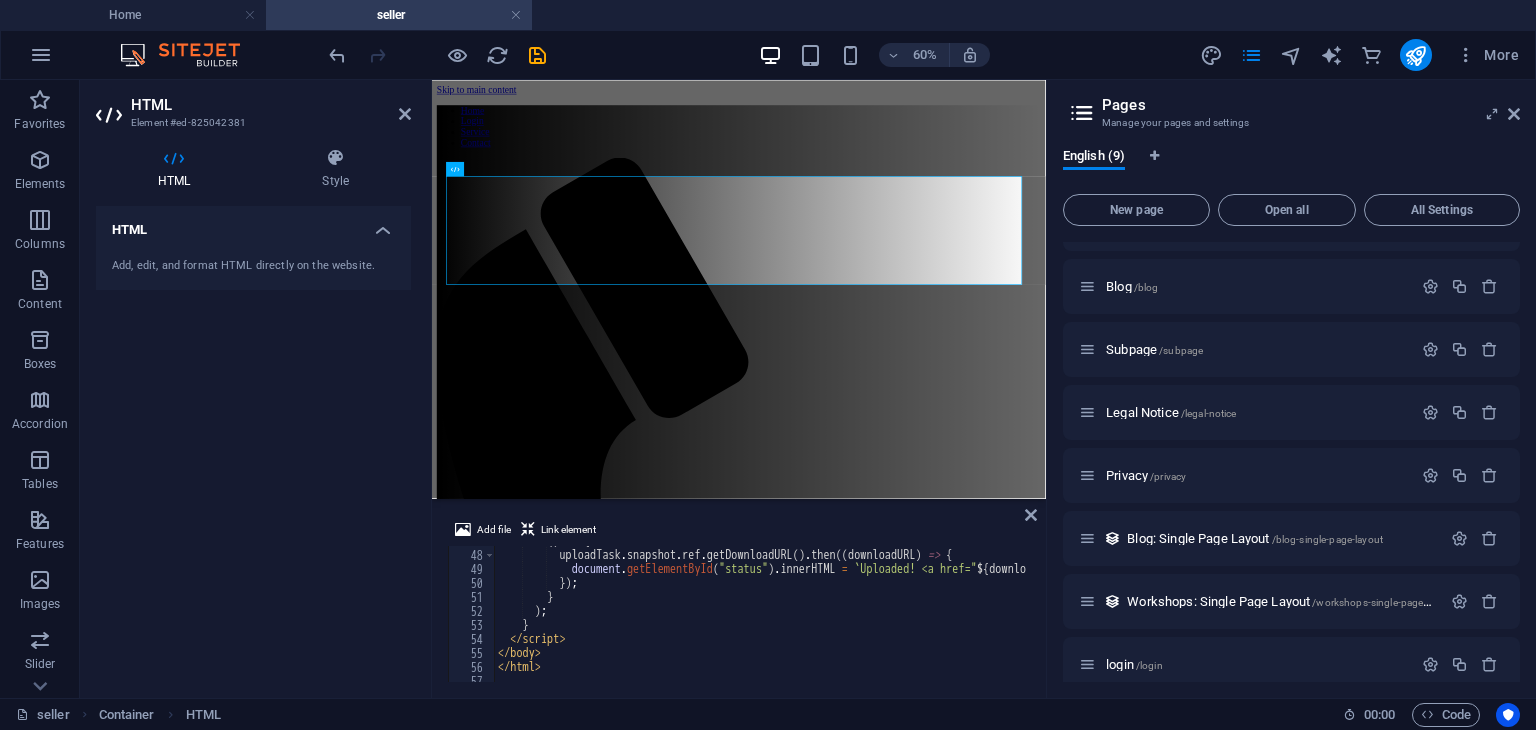 scroll, scrollTop: 666, scrollLeft: 0, axis: vertical 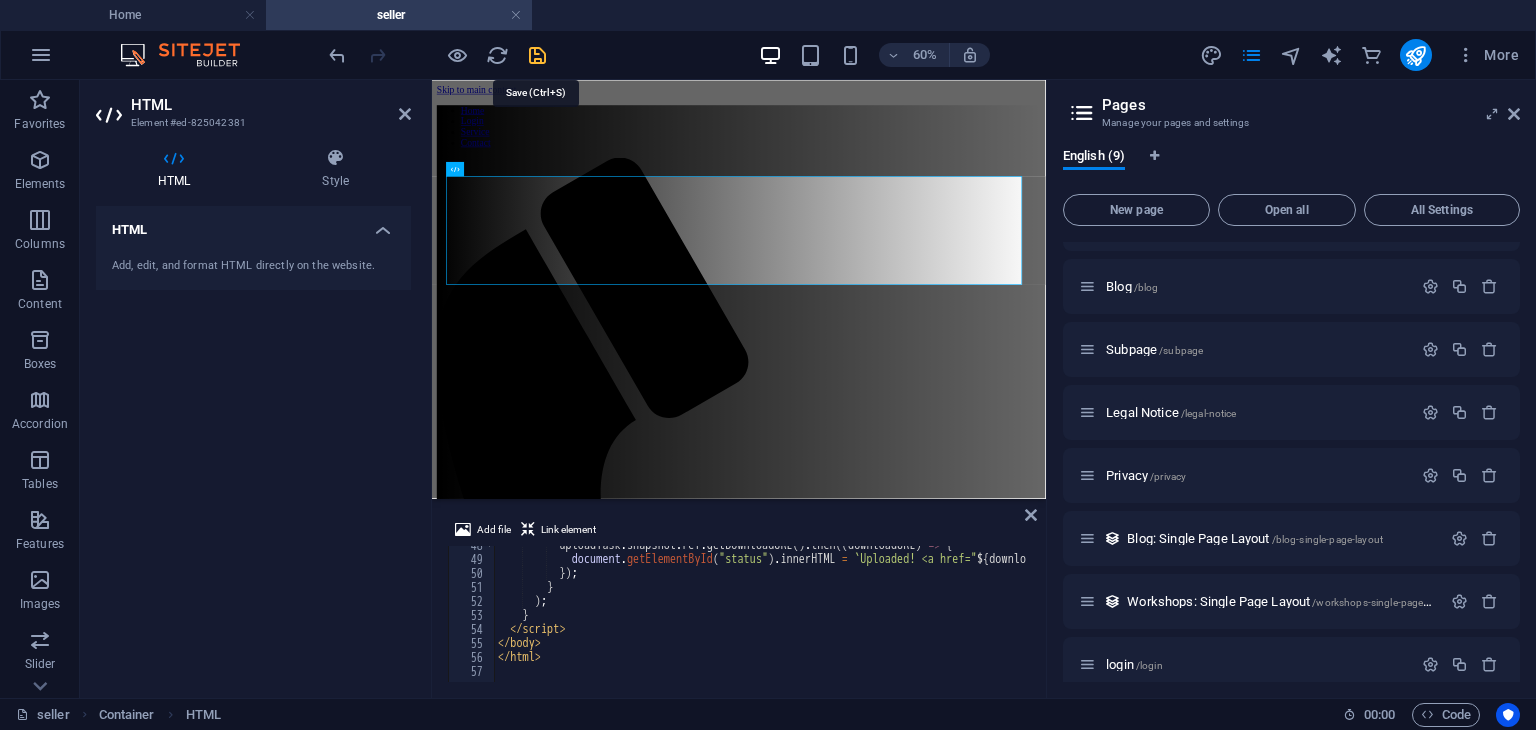 type on "};" 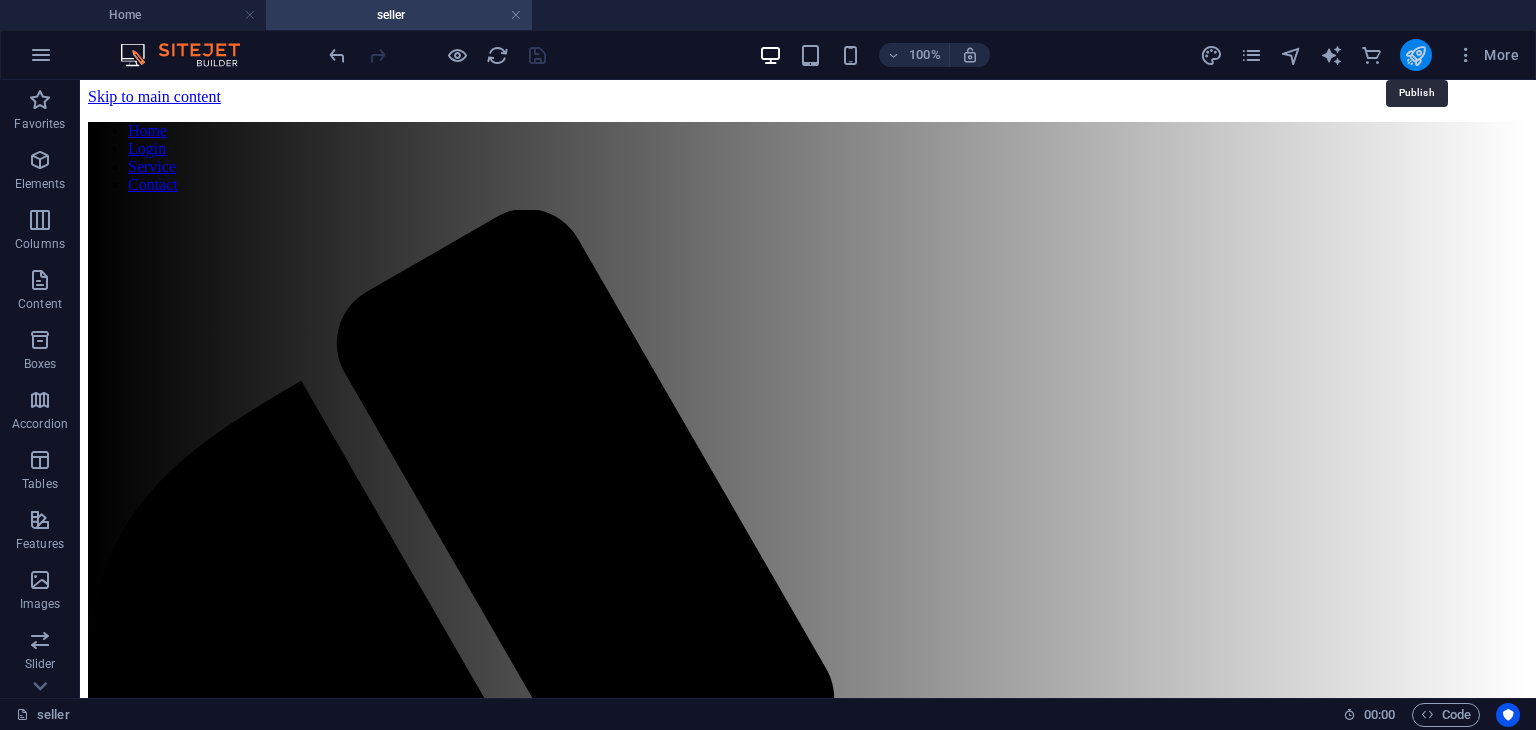 click at bounding box center [1415, 55] 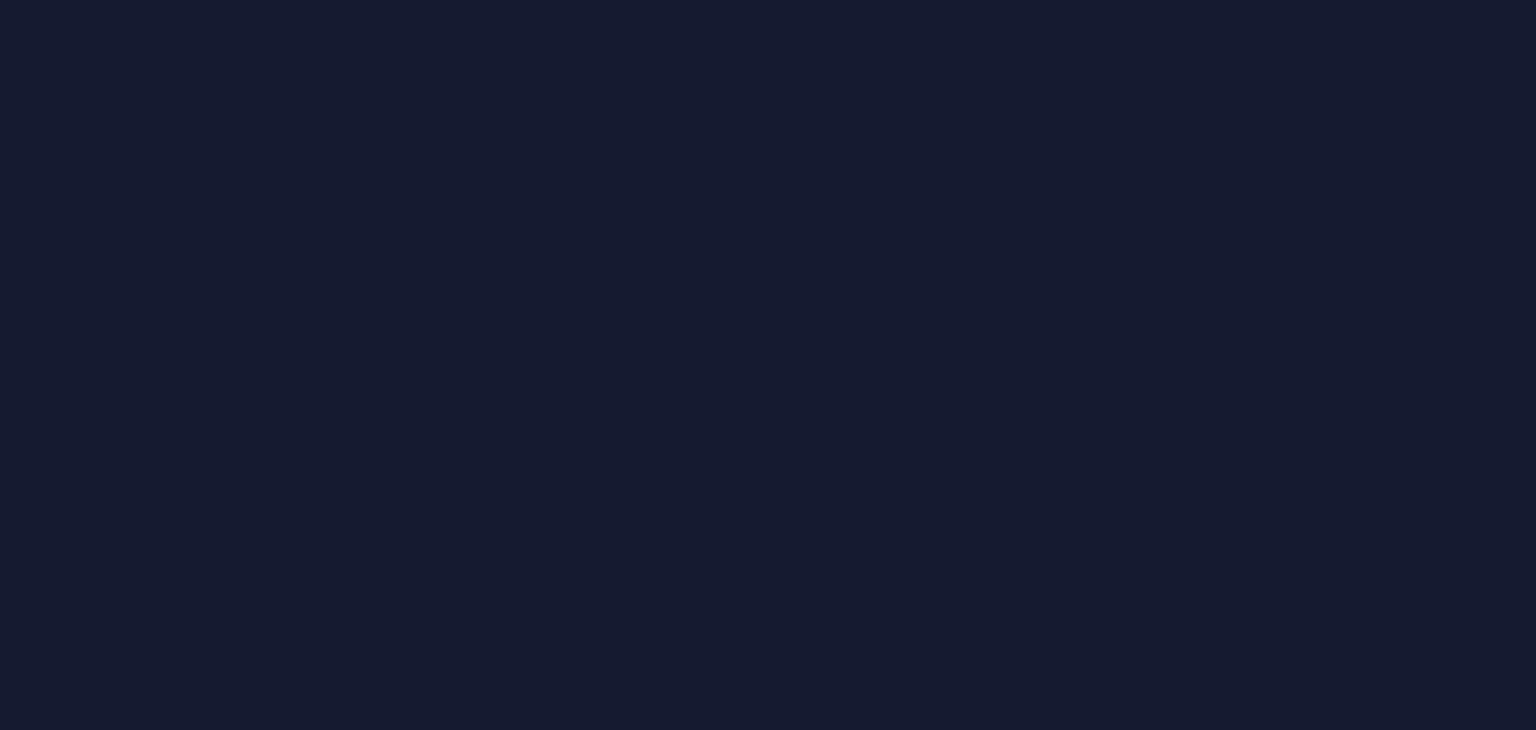 scroll, scrollTop: 0, scrollLeft: 0, axis: both 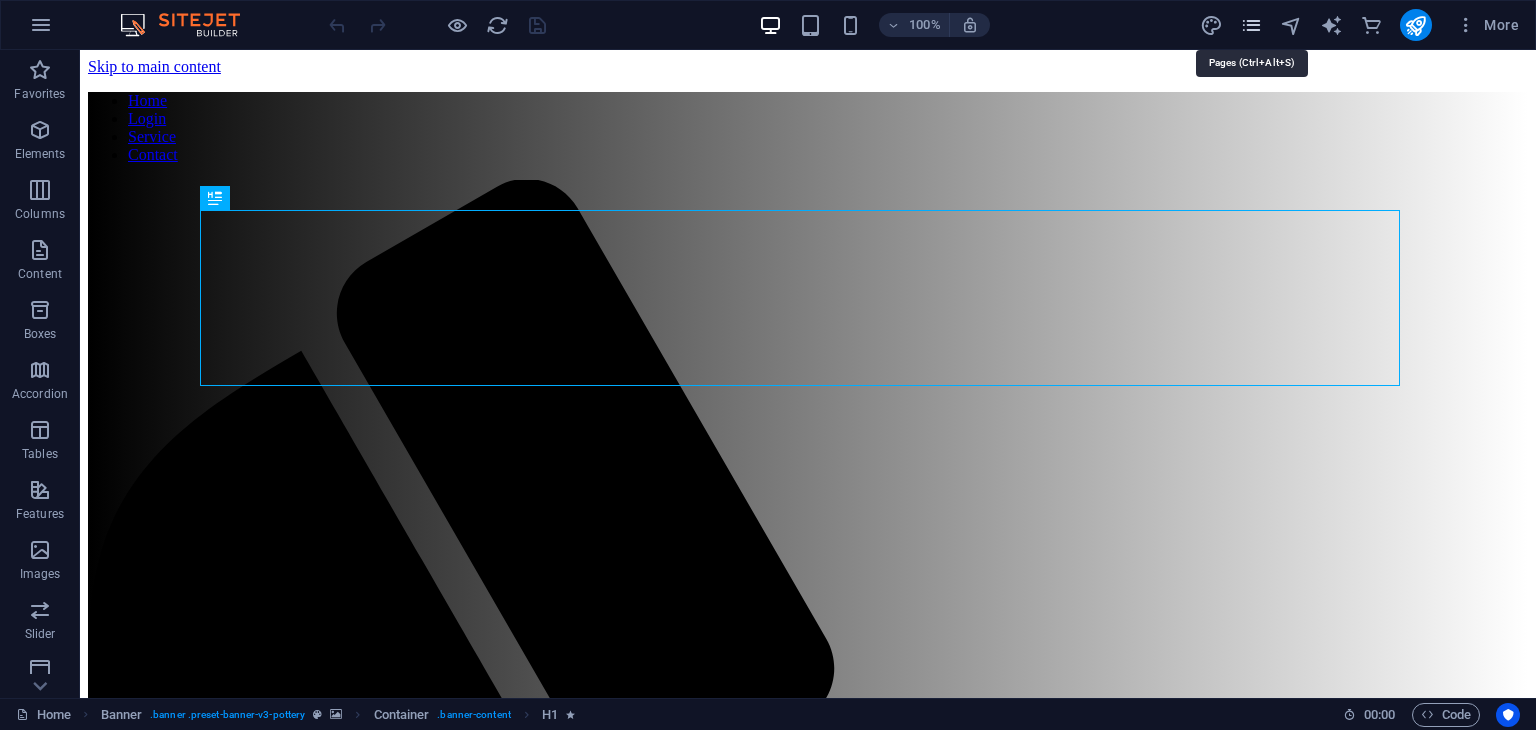 click at bounding box center (1251, 25) 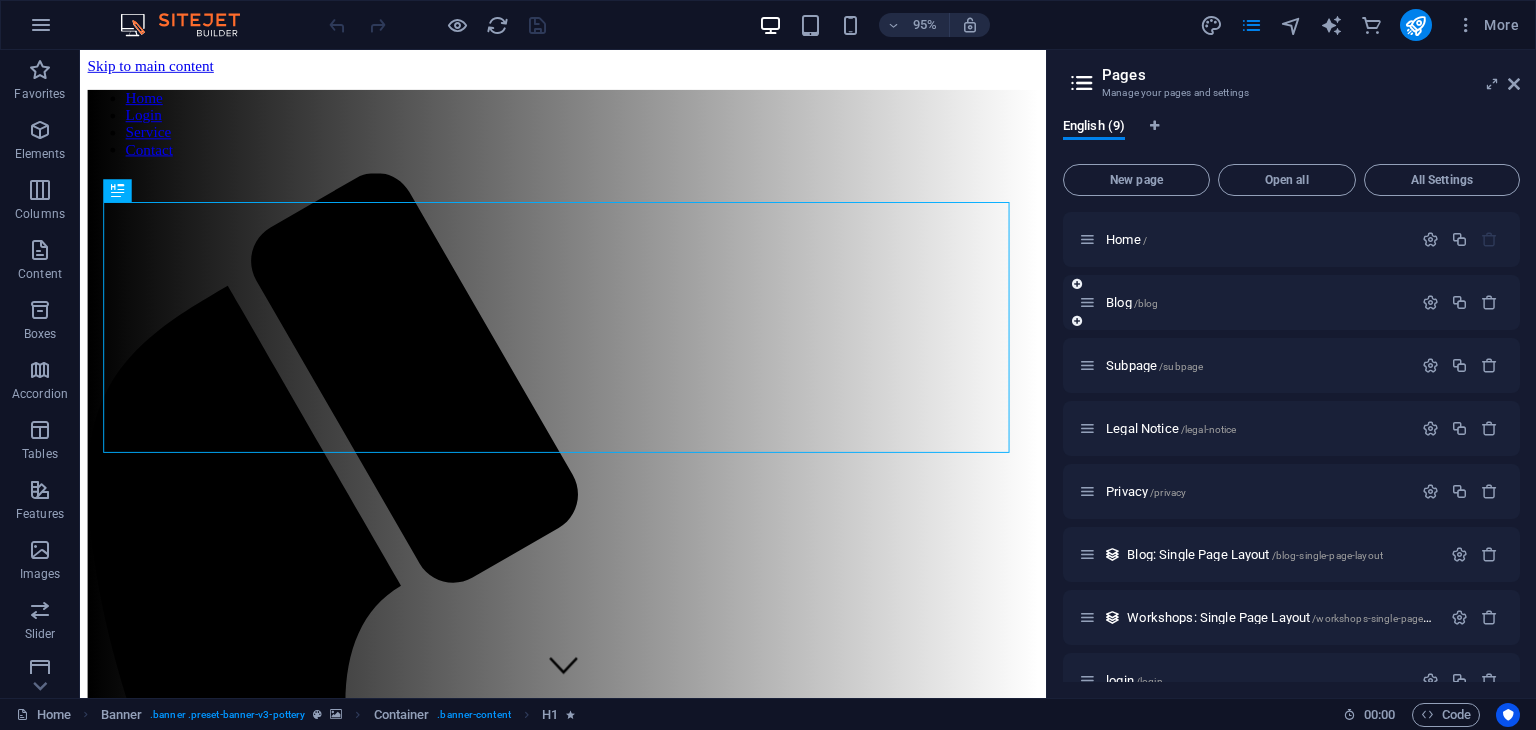 scroll, scrollTop: 97, scrollLeft: 0, axis: vertical 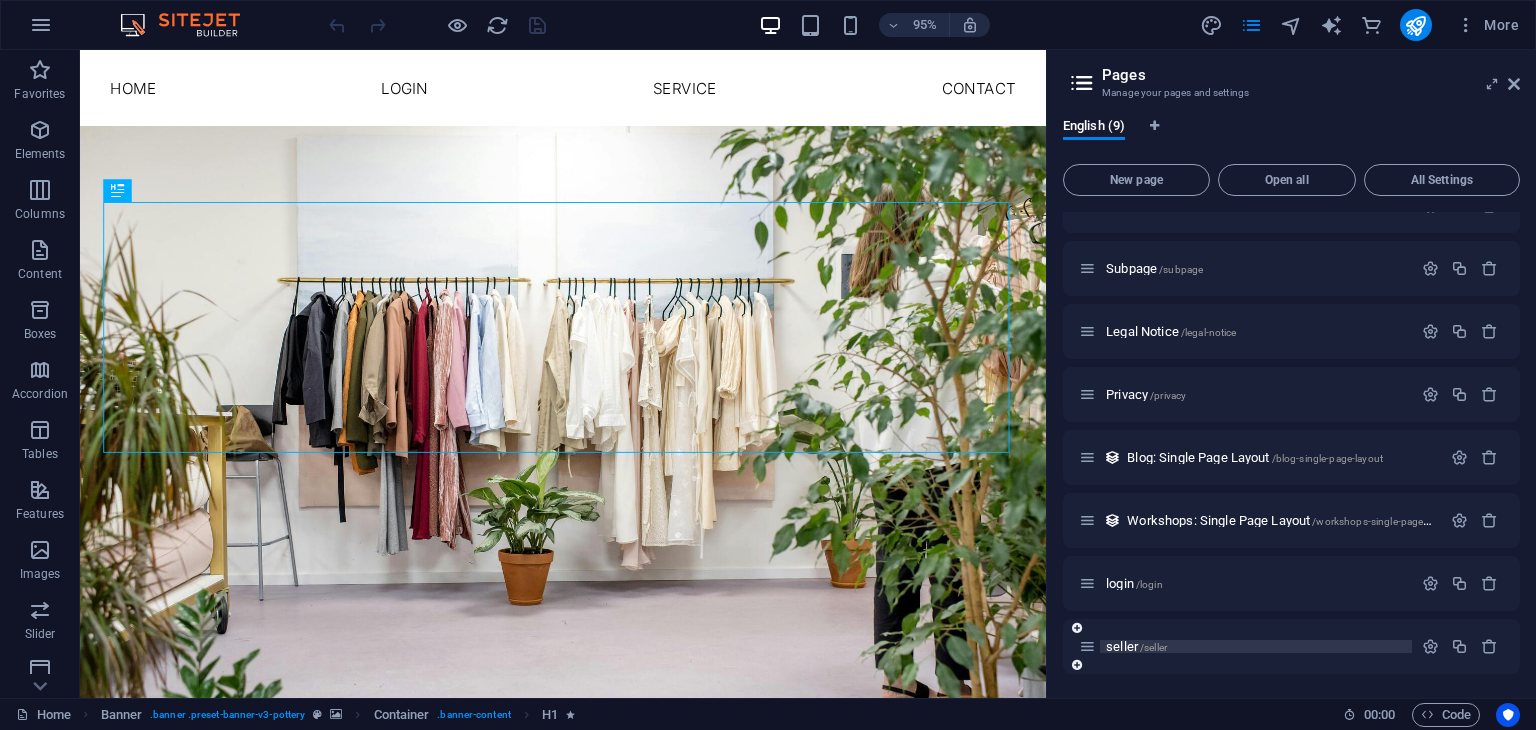 click on "/seller" at bounding box center [1153, 647] 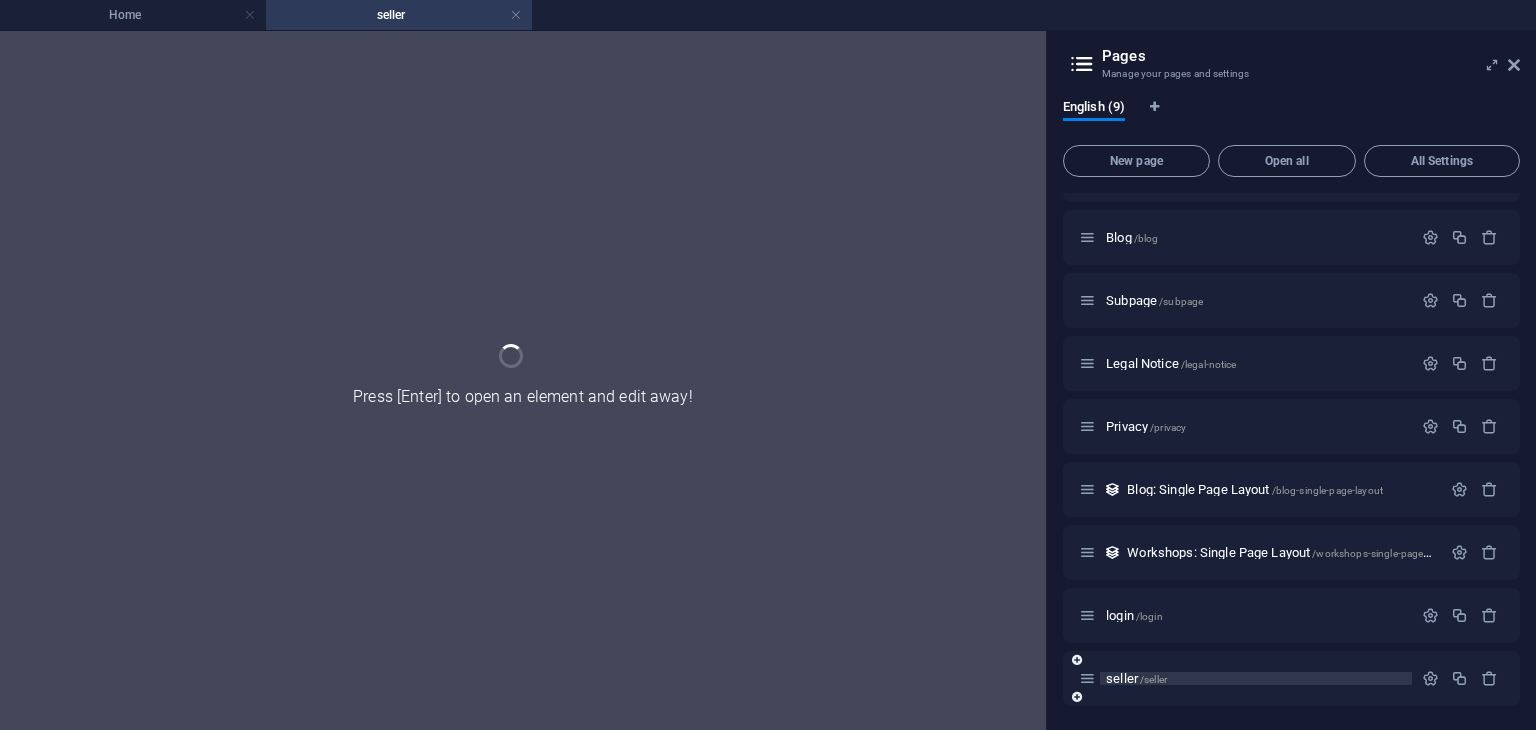 scroll, scrollTop: 46, scrollLeft: 0, axis: vertical 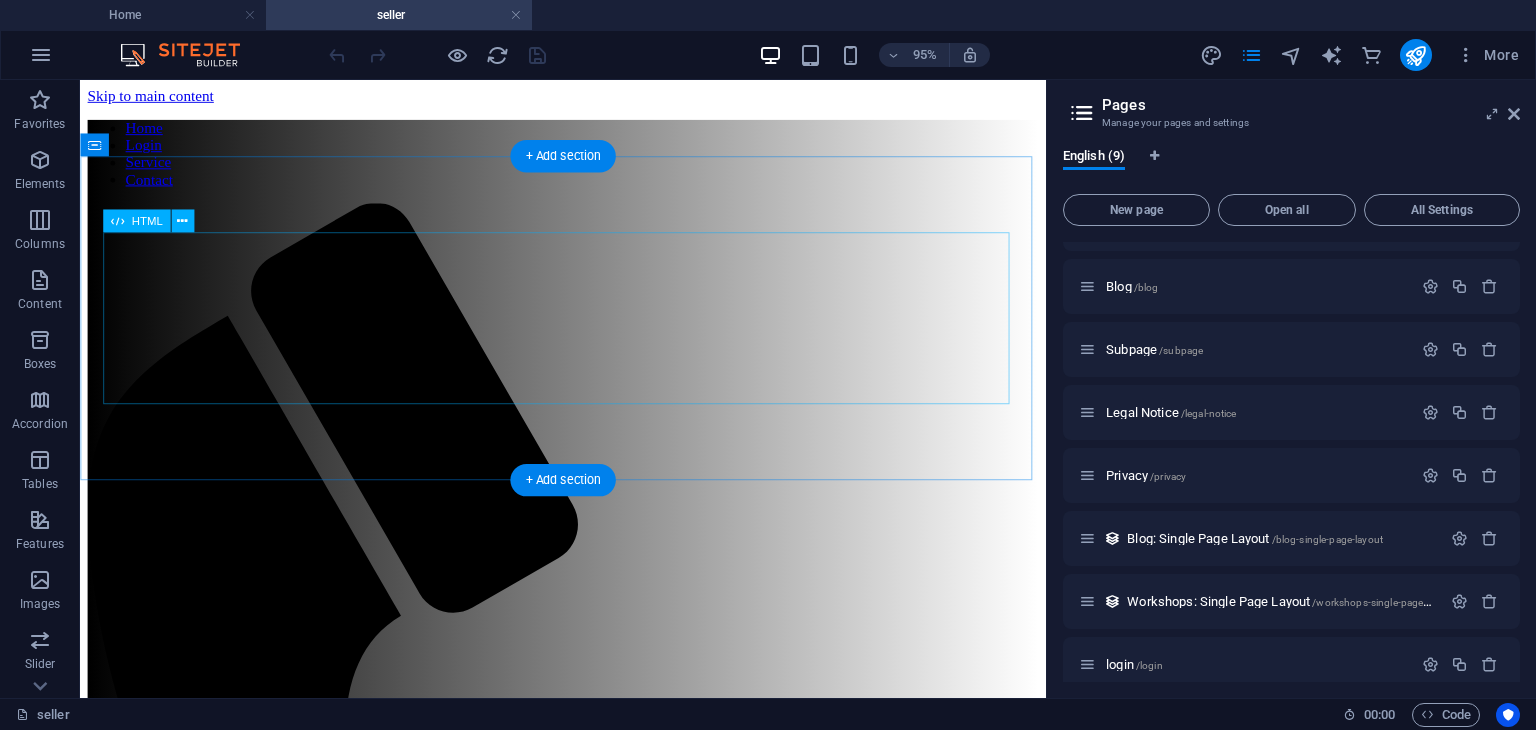 click on "Image Upload to Firebase
Upload Image
Upload" at bounding box center [588, 1597] 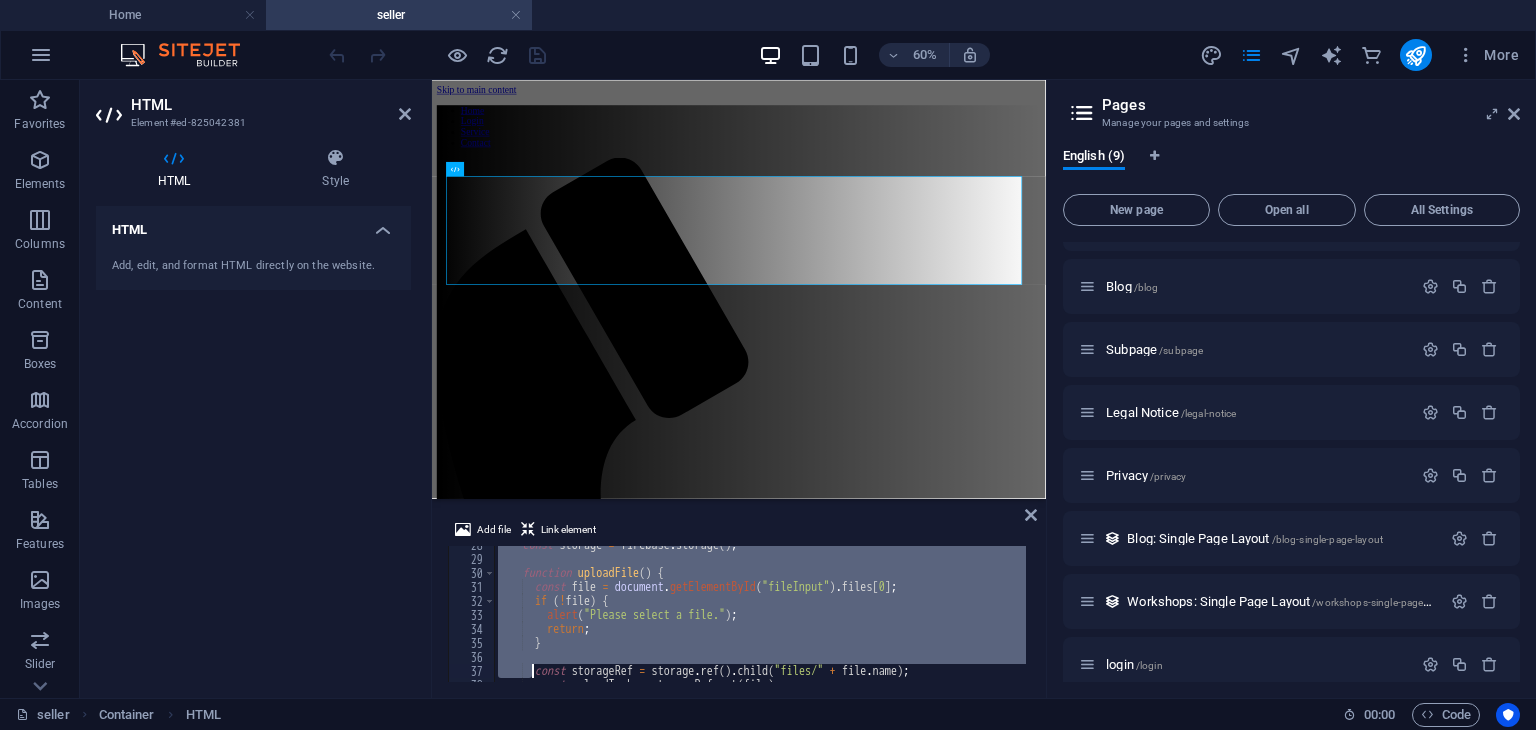 scroll, scrollTop: 666, scrollLeft: 0, axis: vertical 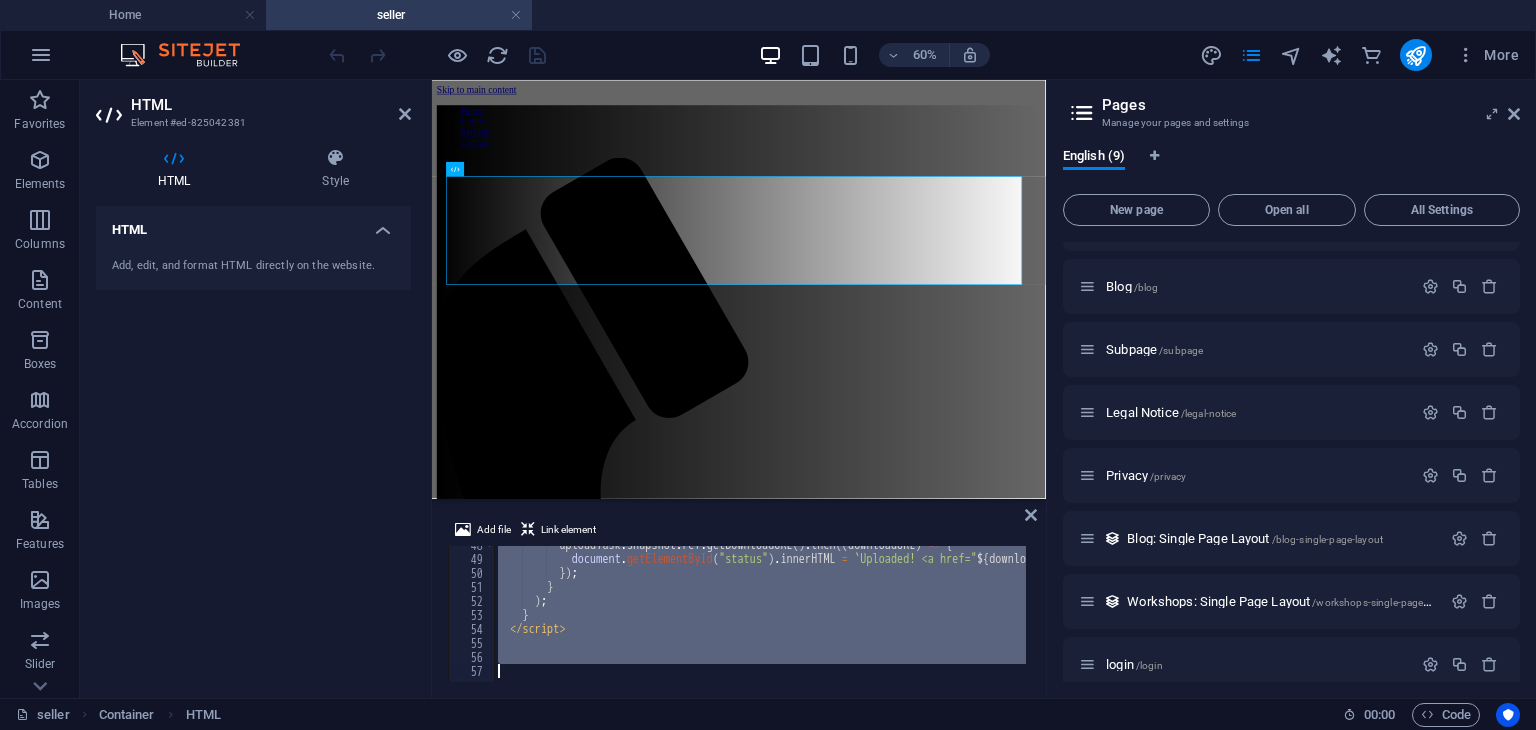 drag, startPoint x: 504, startPoint y: 552, endPoint x: 576, endPoint y: 776, distance: 235.28706 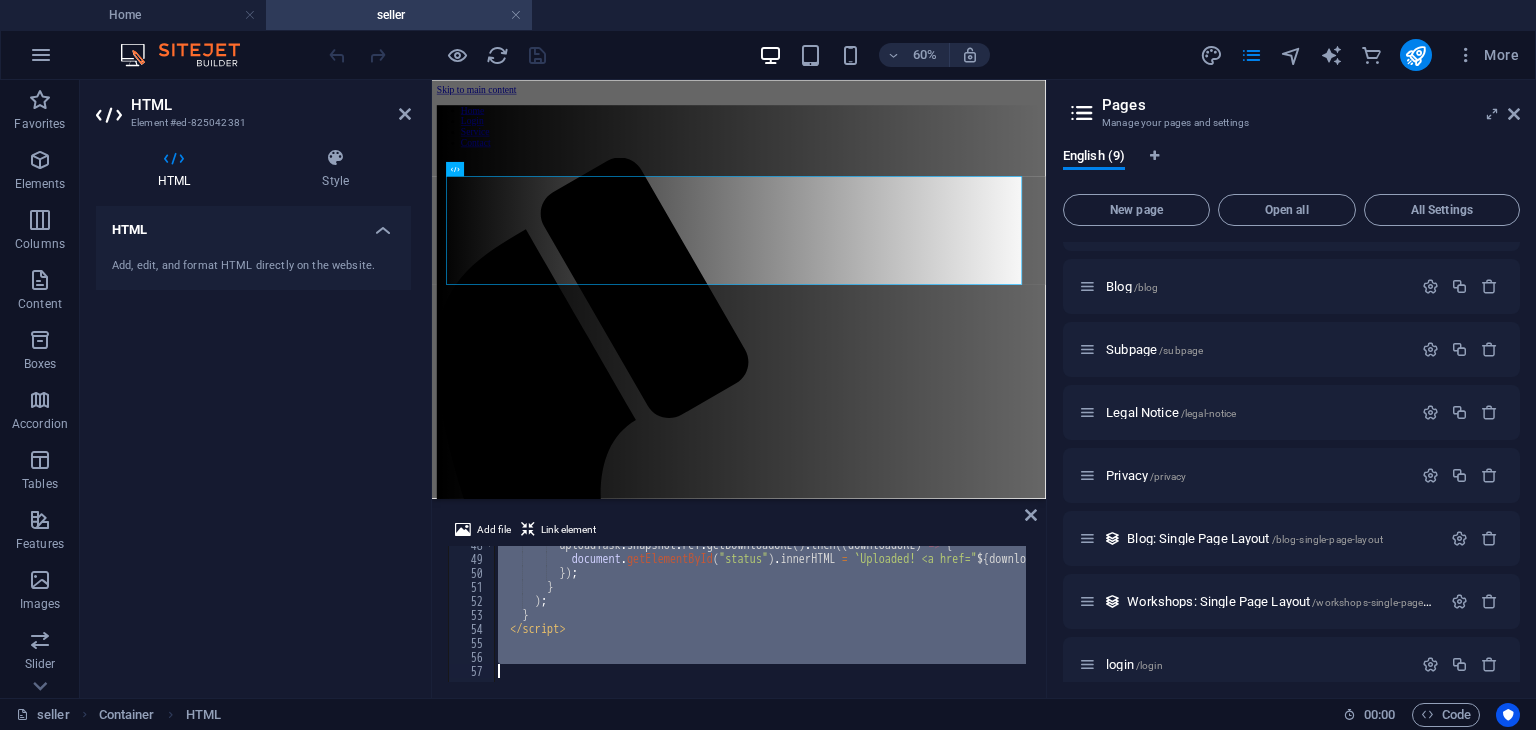 type 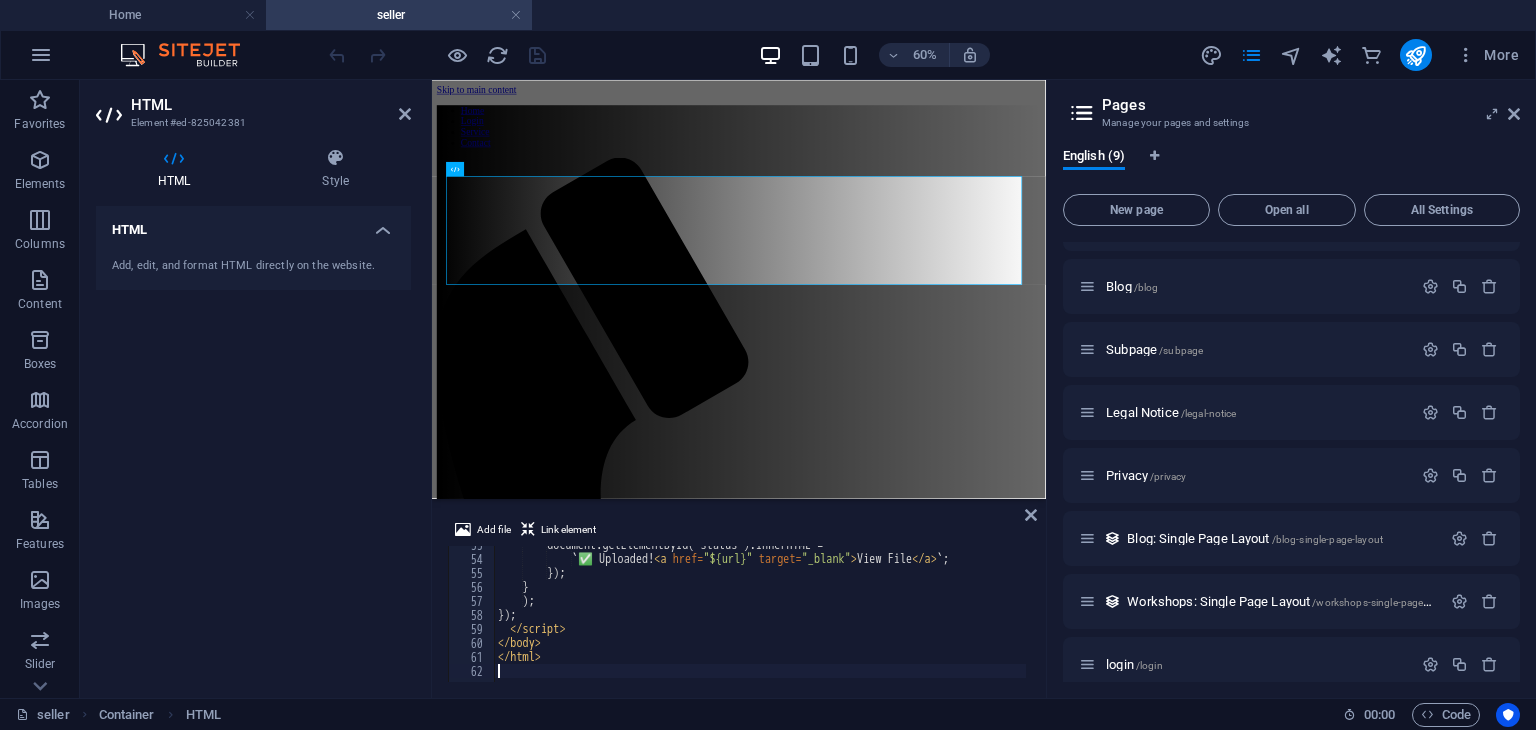 scroll, scrollTop: 736, scrollLeft: 0, axis: vertical 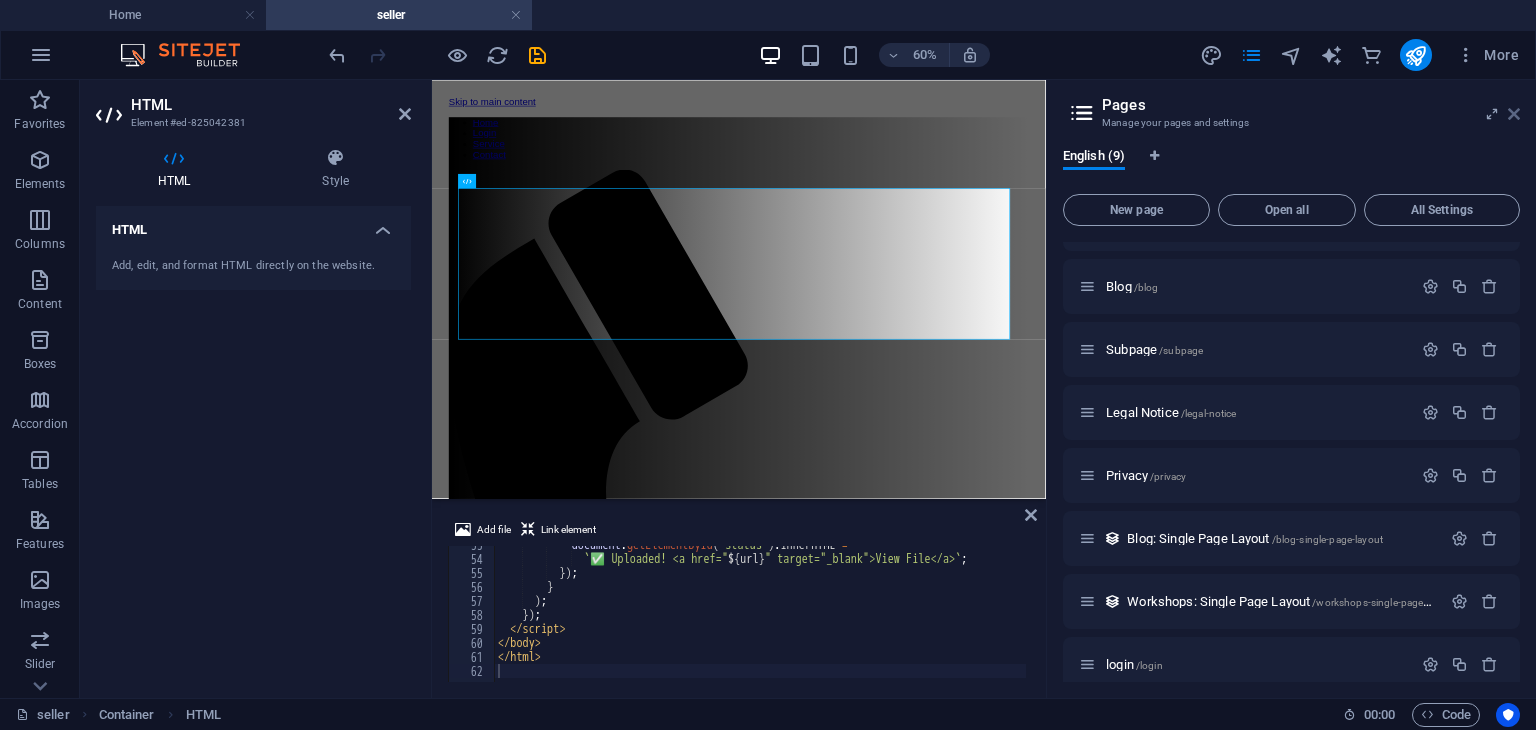 click at bounding box center [1514, 114] 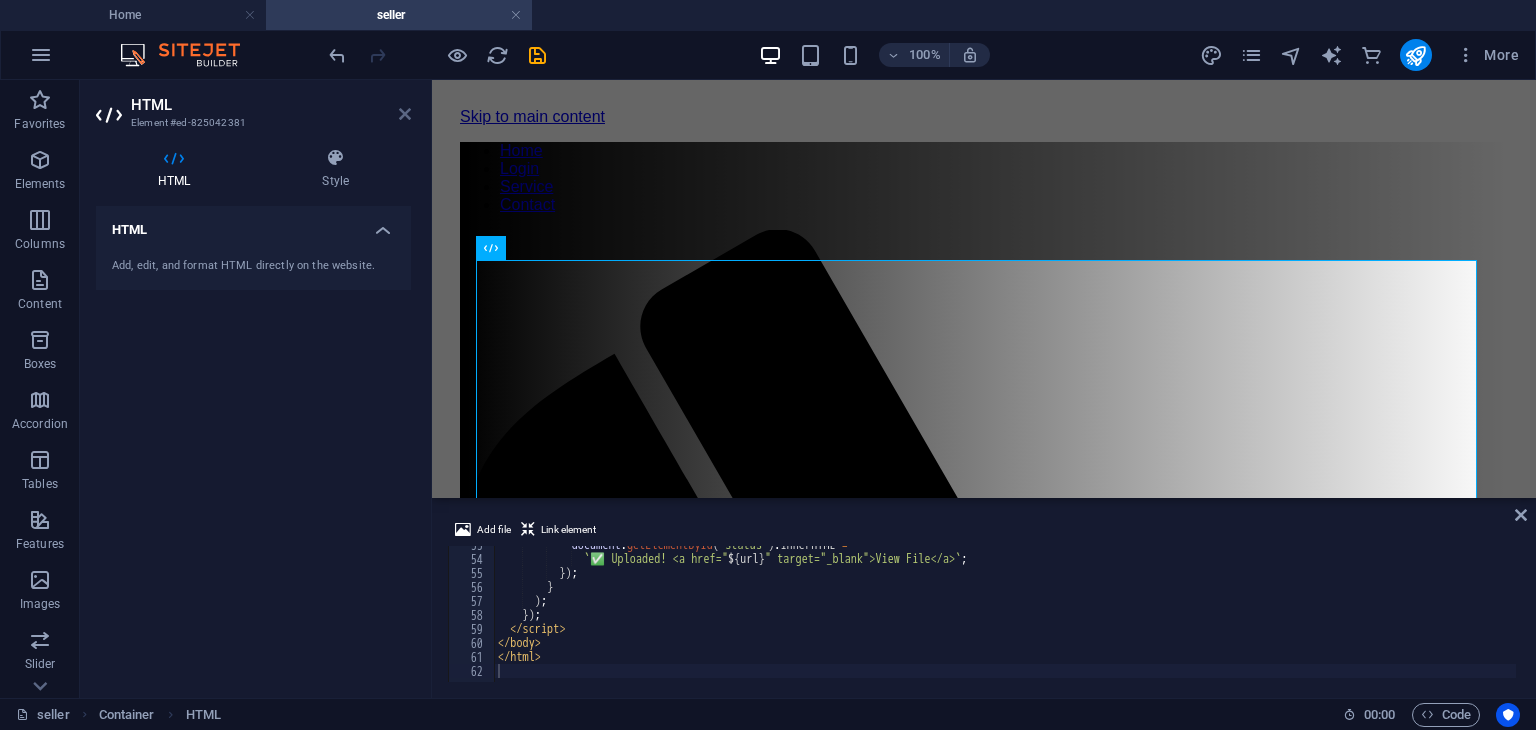 click at bounding box center [405, 114] 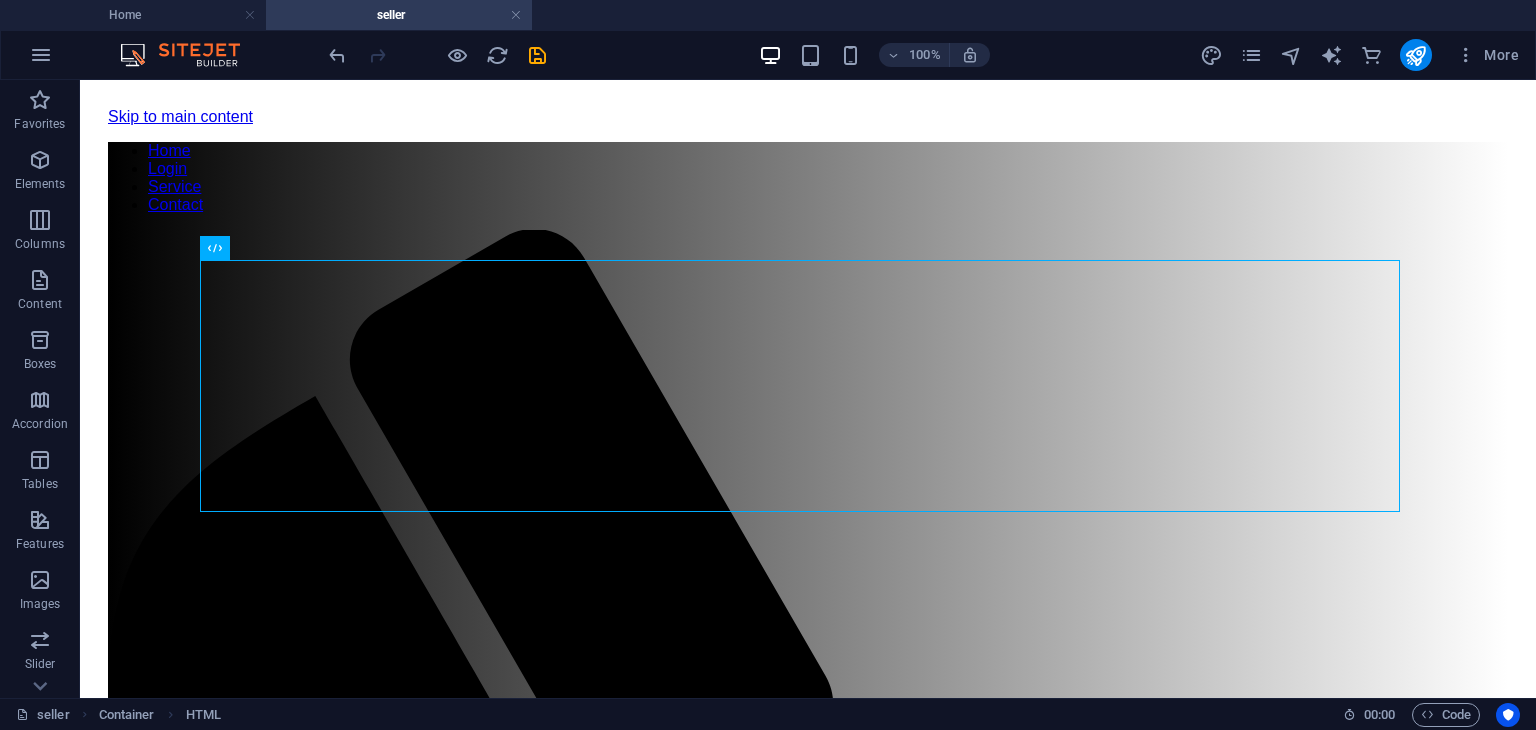 click on "100% More" at bounding box center (926, 55) 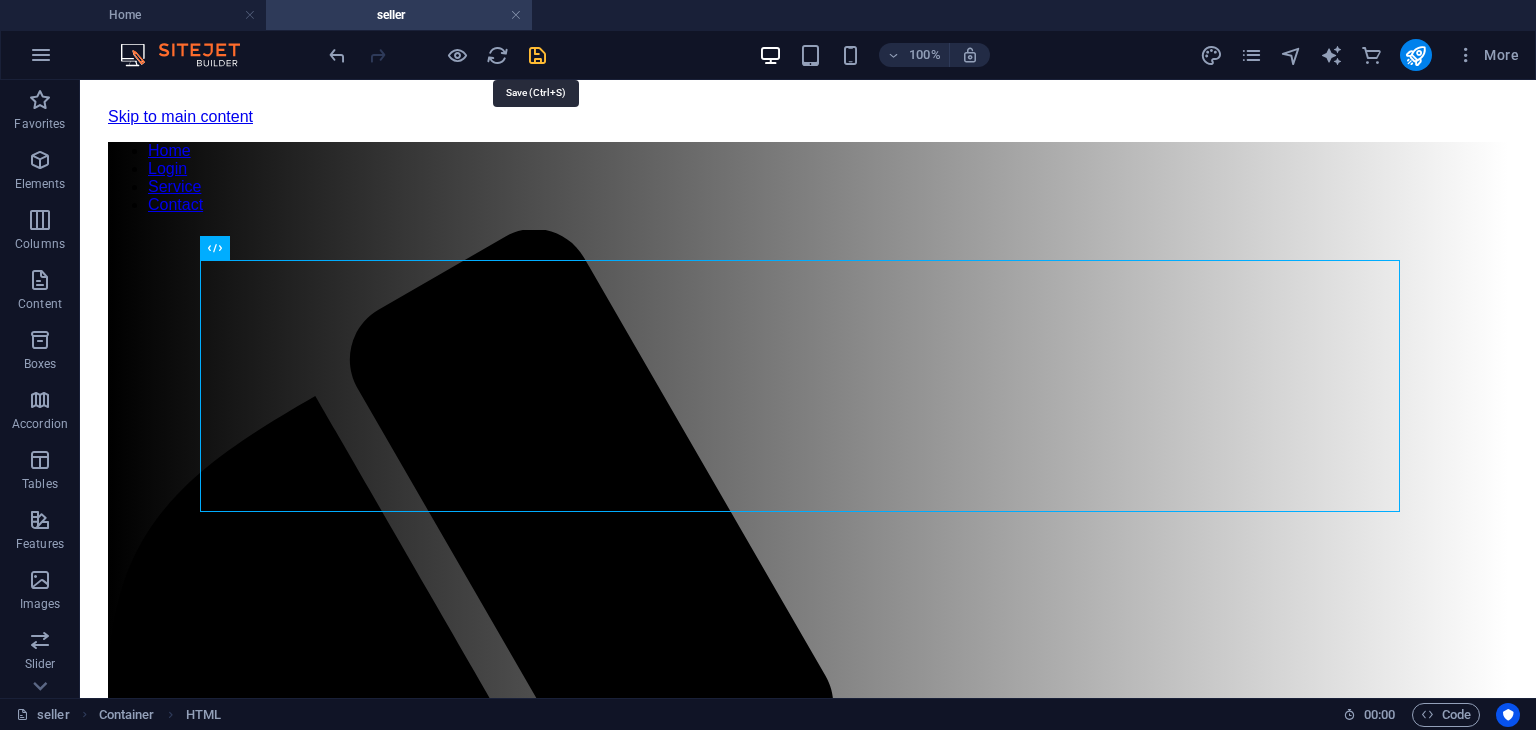 click at bounding box center [537, 55] 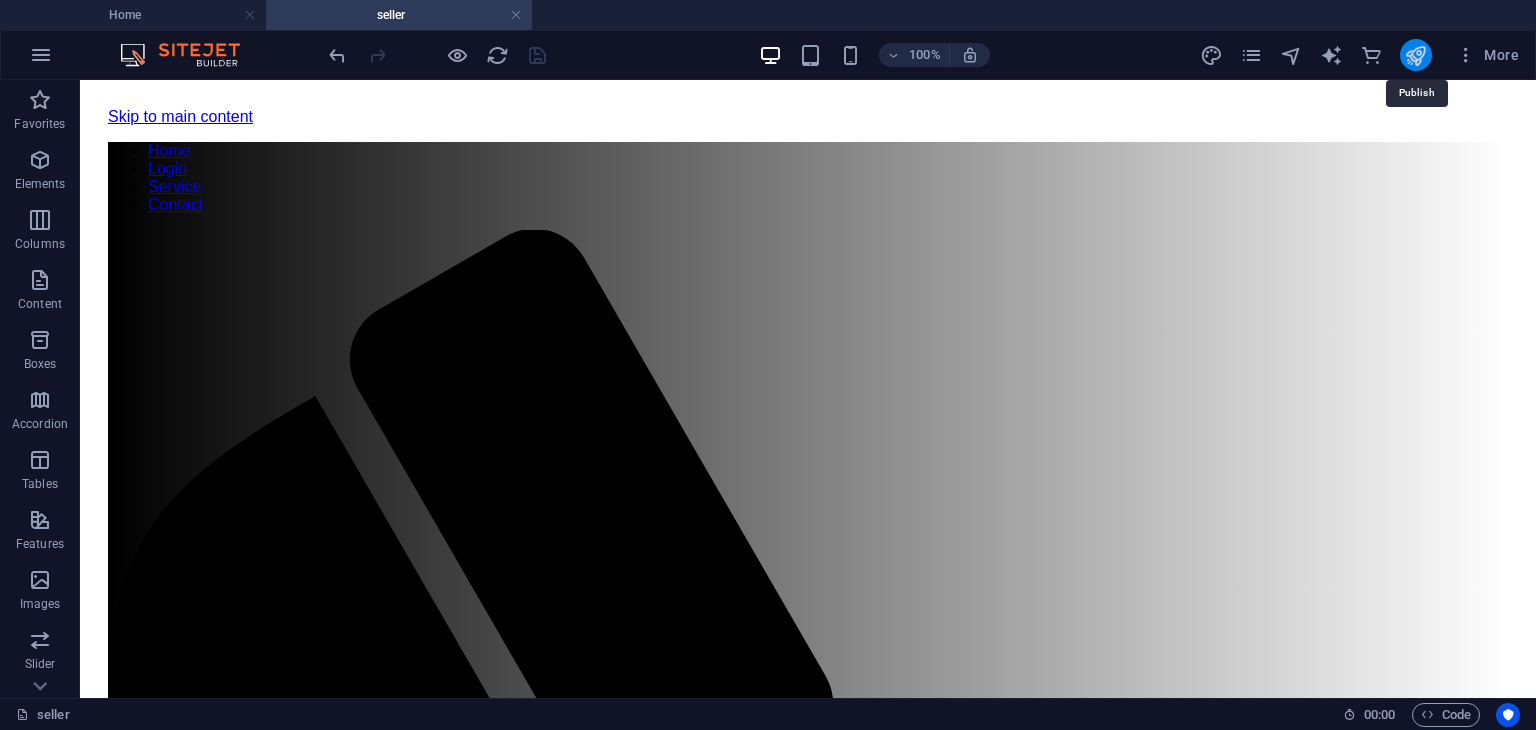 click at bounding box center [1415, 55] 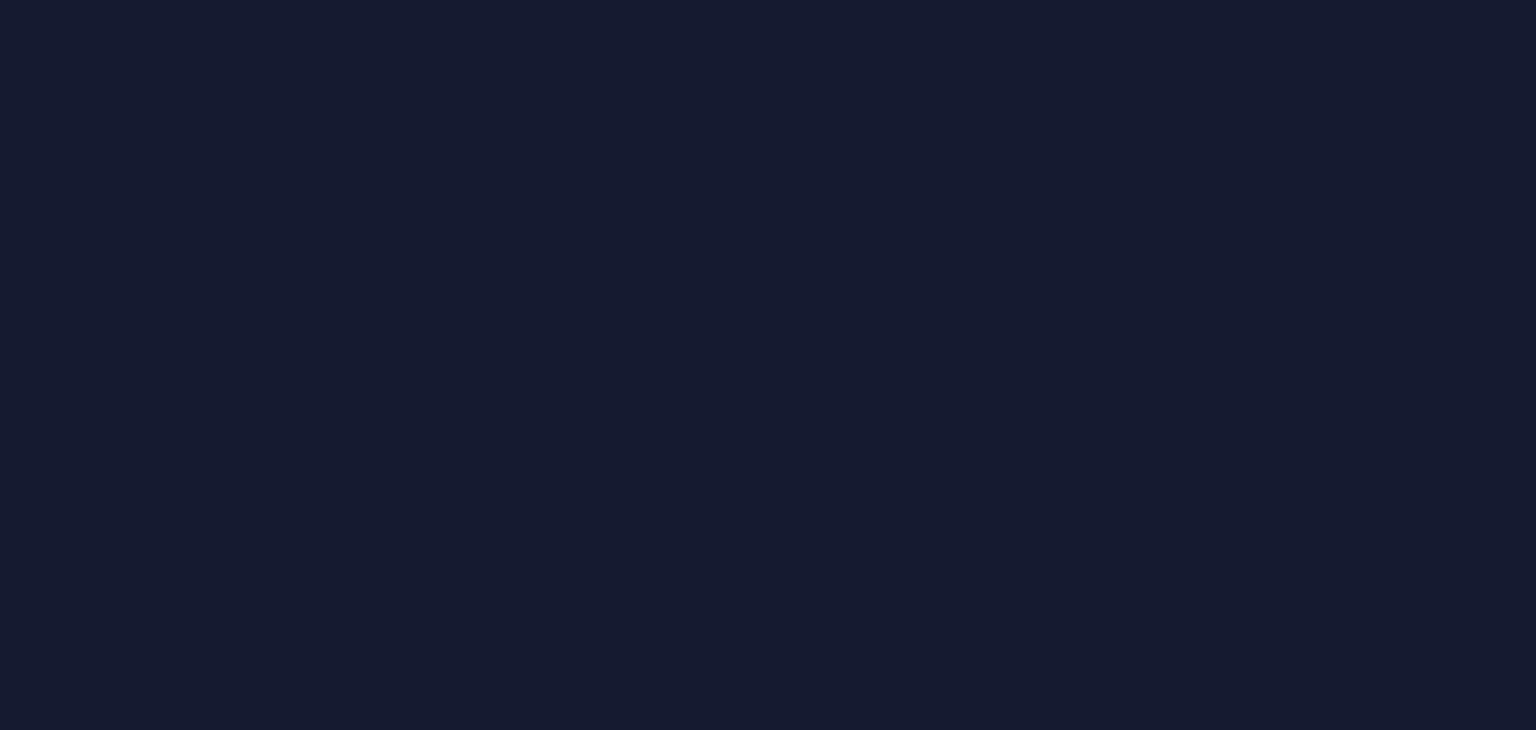 scroll, scrollTop: 0, scrollLeft: 0, axis: both 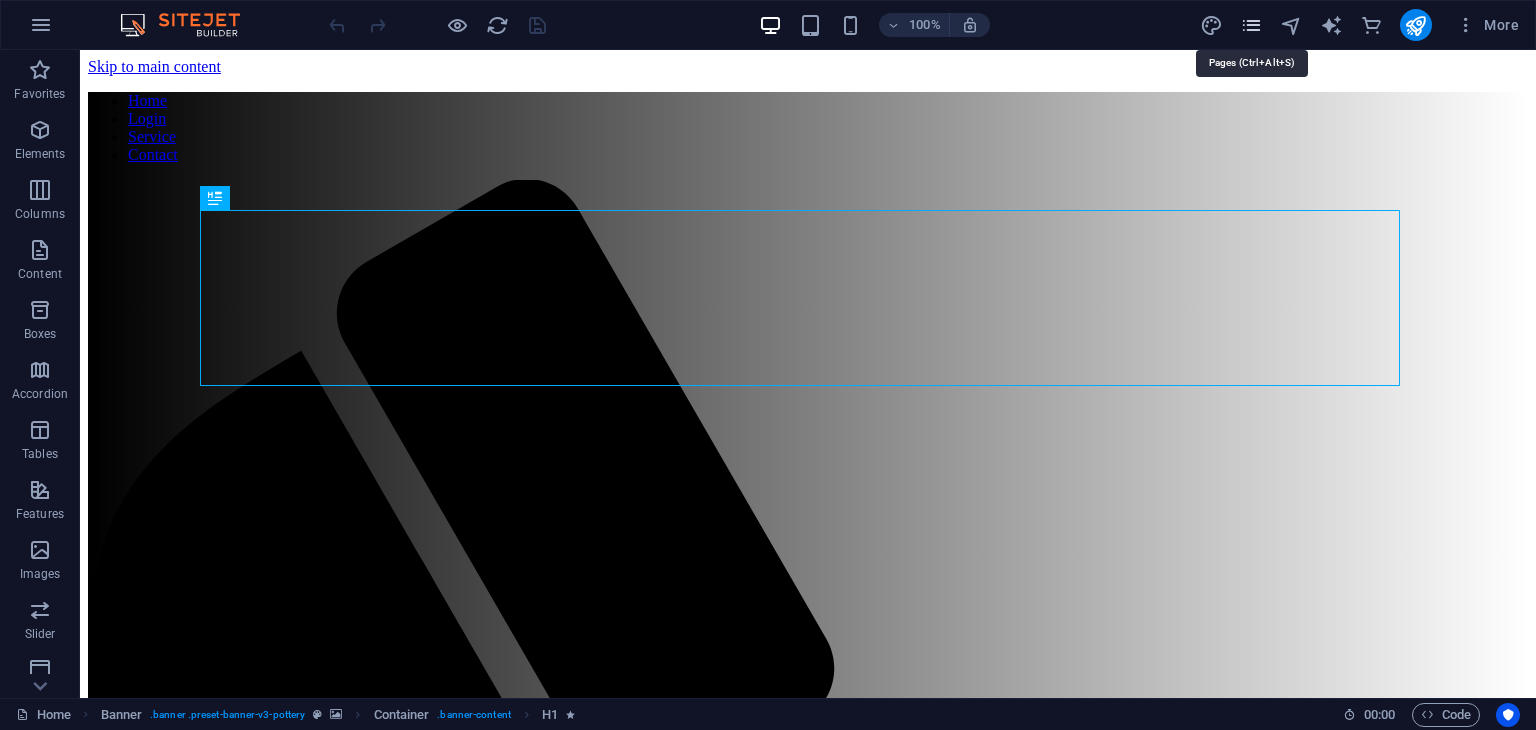 click at bounding box center [1251, 25] 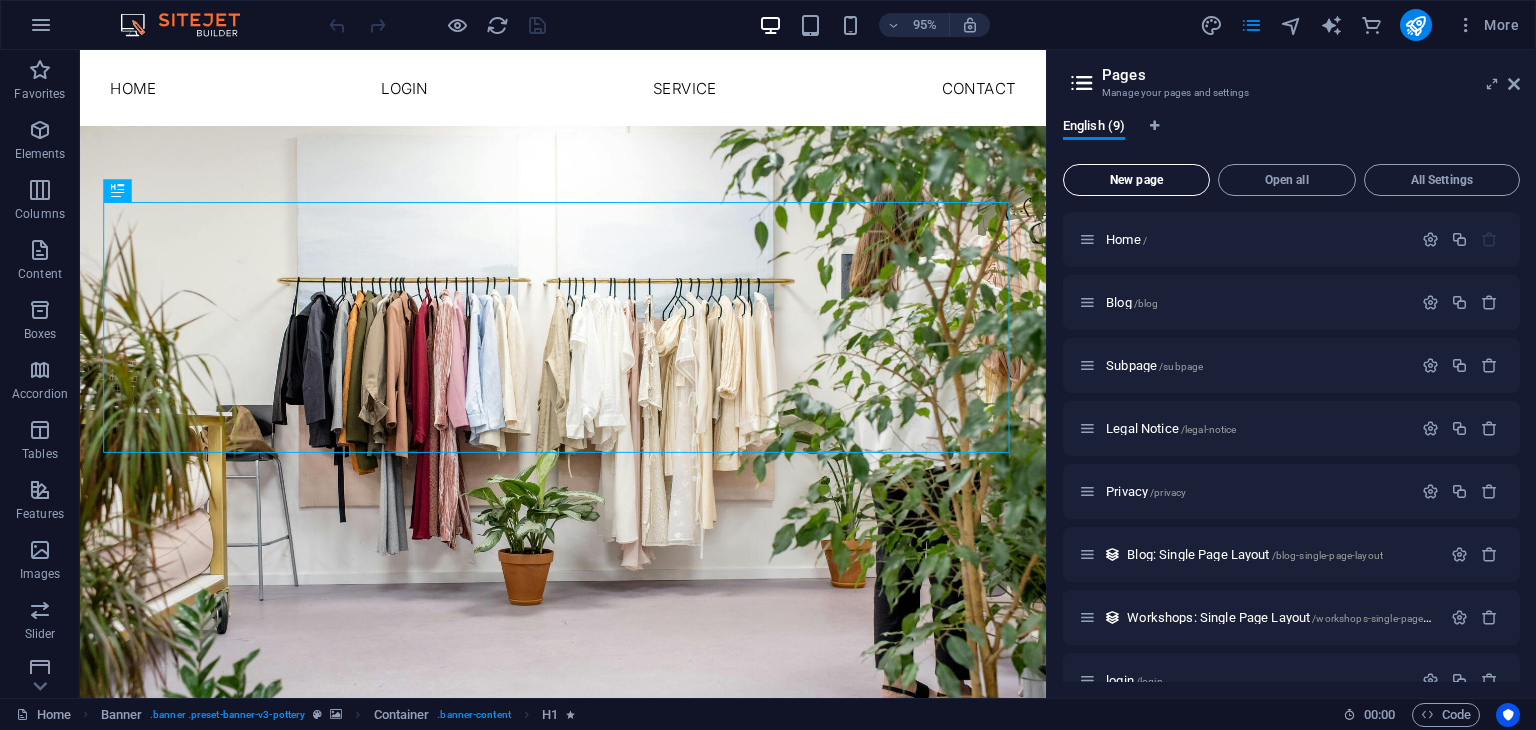 click on "New page" at bounding box center (1136, 180) 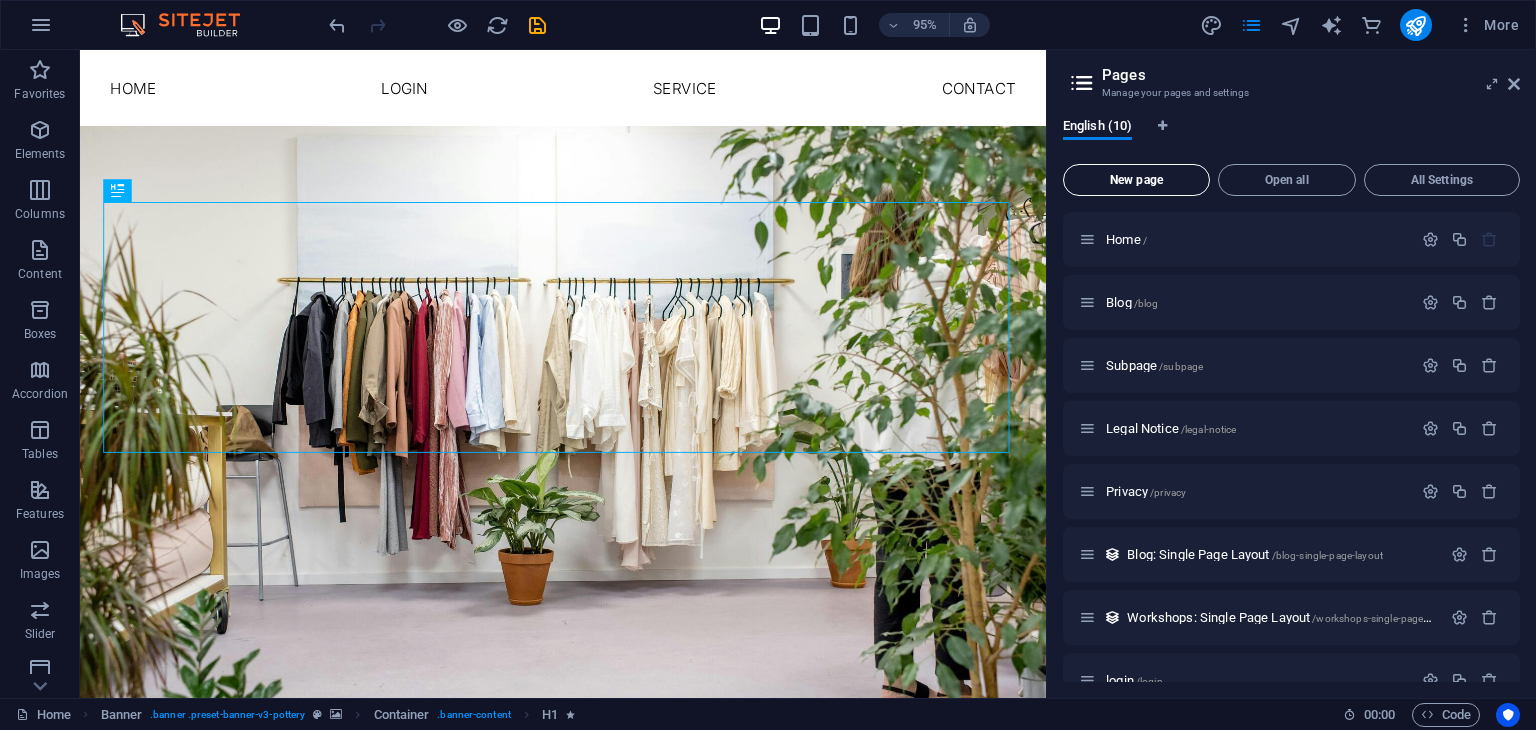 scroll, scrollTop: 435, scrollLeft: 0, axis: vertical 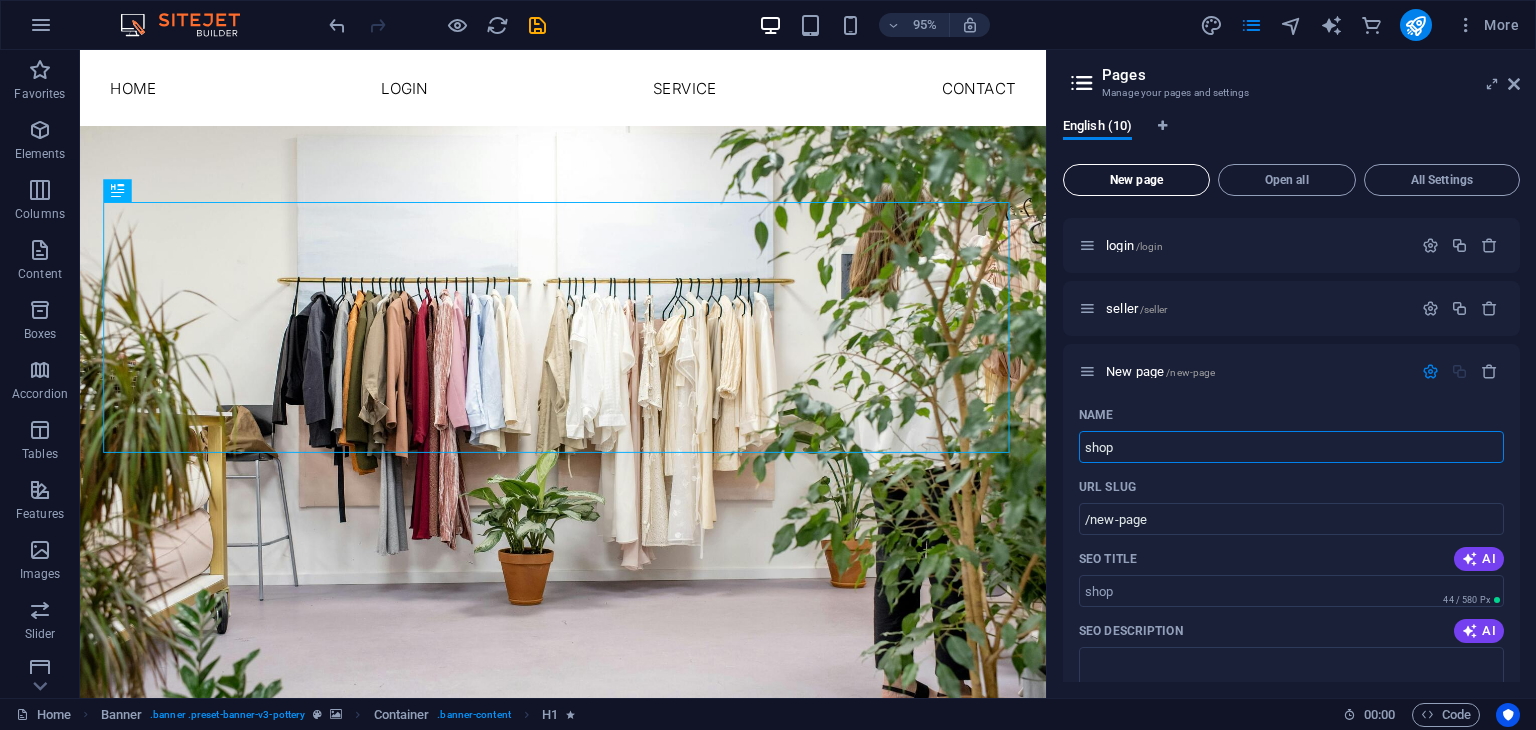 type on "shop" 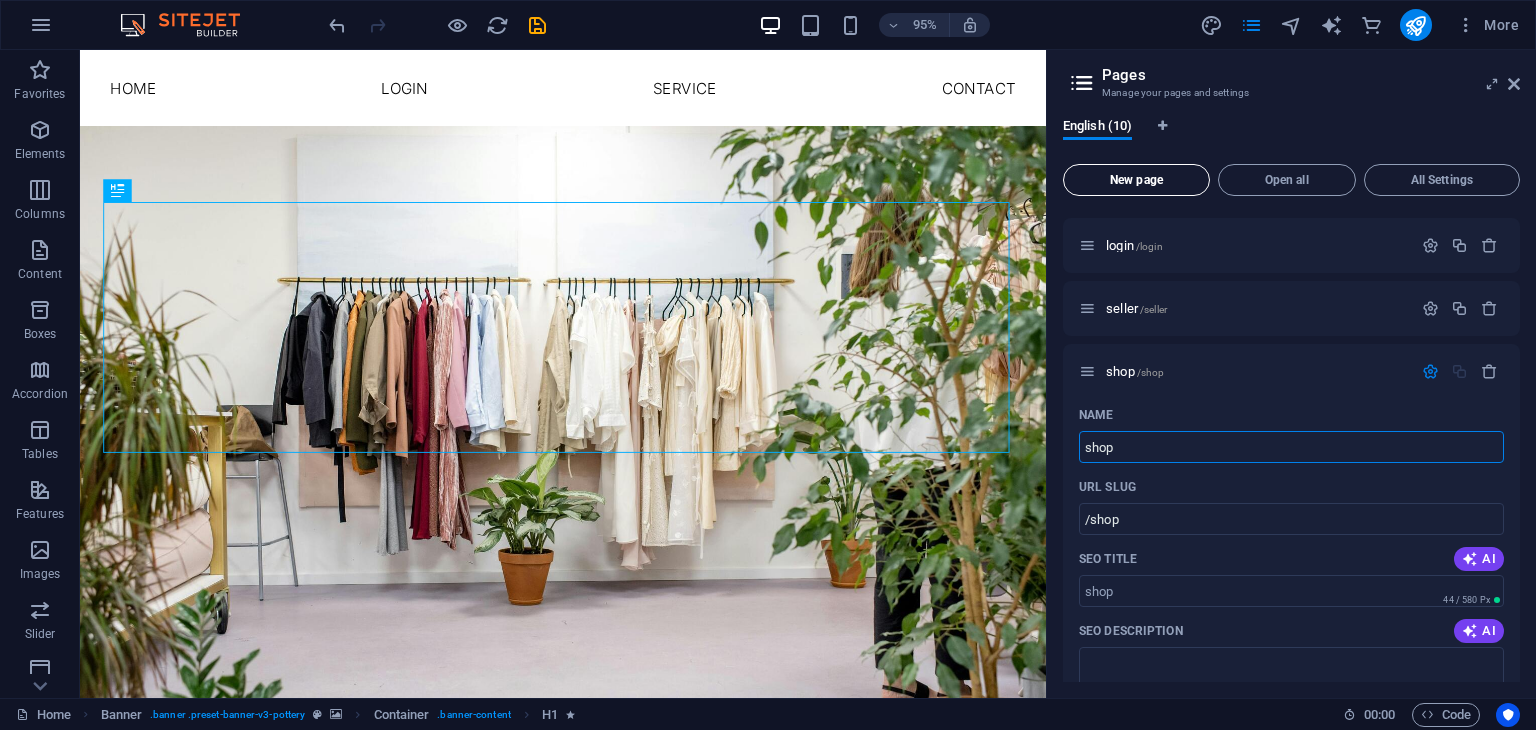 type on "shop" 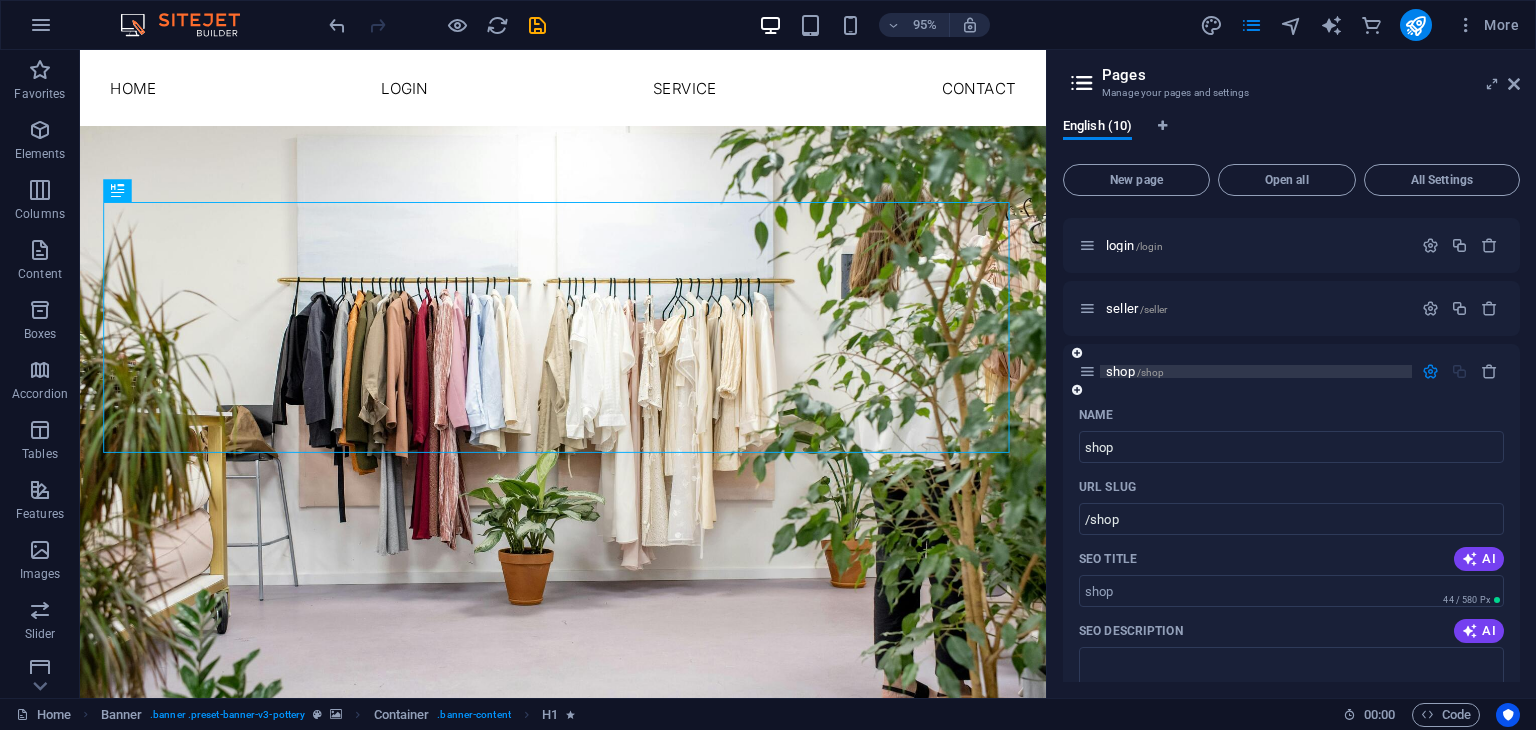 click on "/shop" at bounding box center [1151, 372] 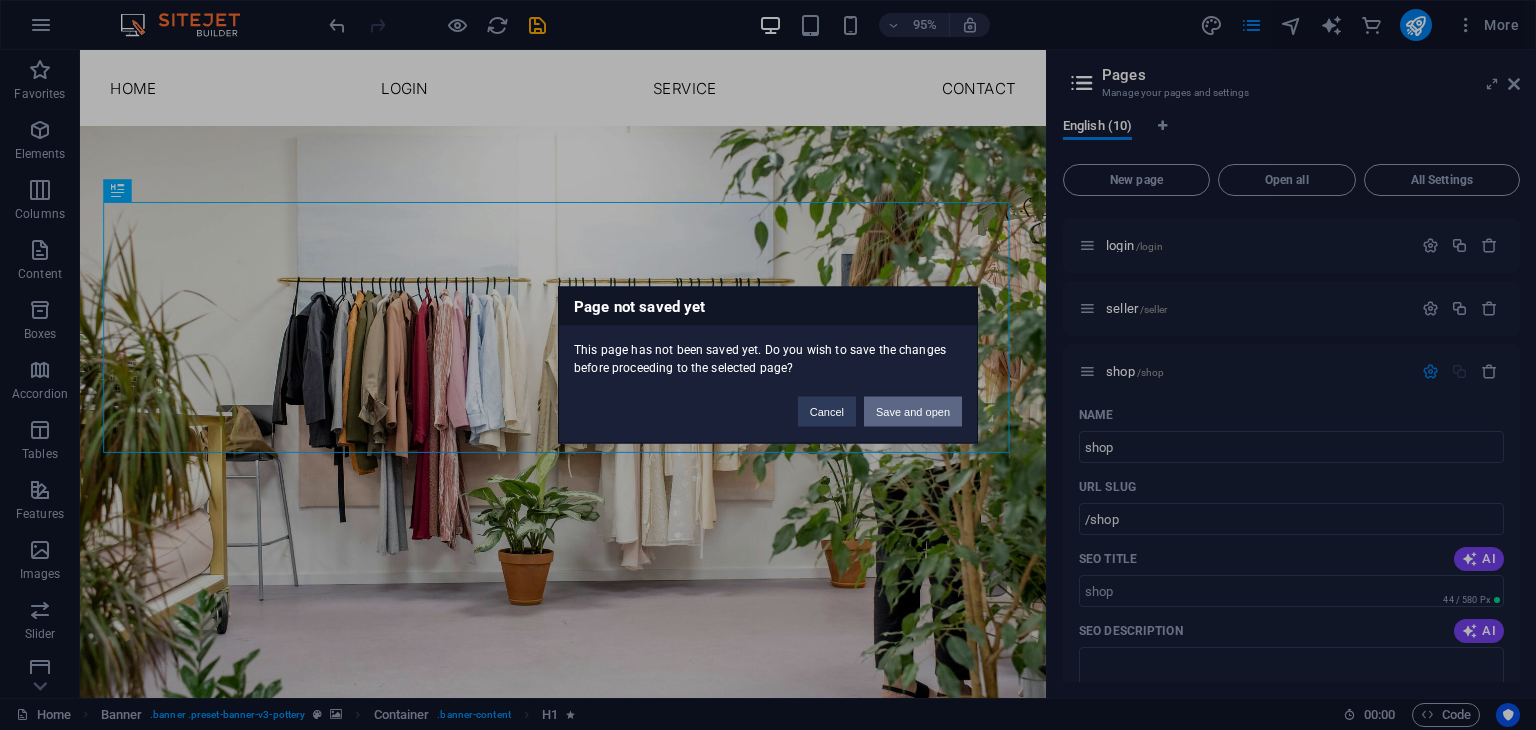 click on "Save and open" at bounding box center [913, 412] 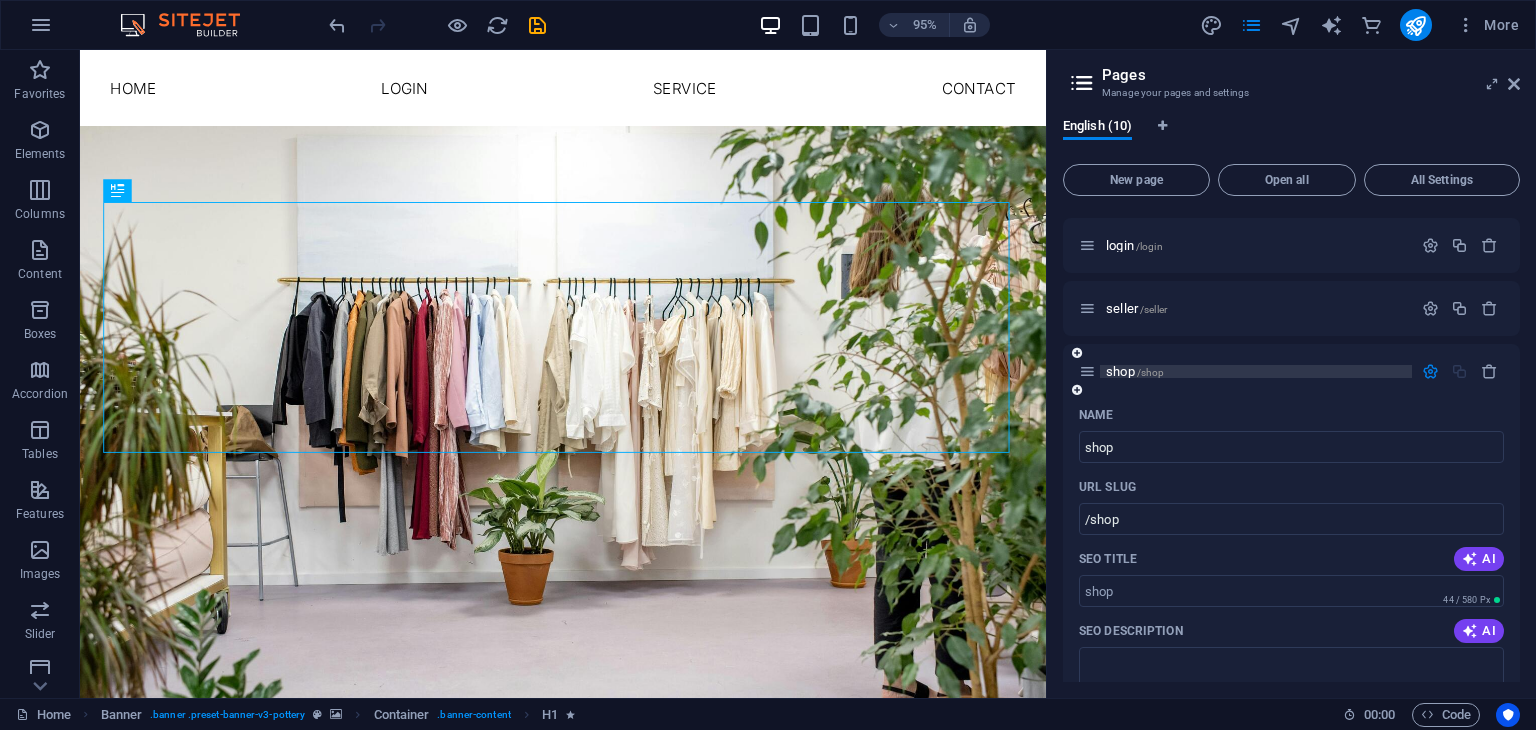 click on "shop /shop" at bounding box center [1256, 371] 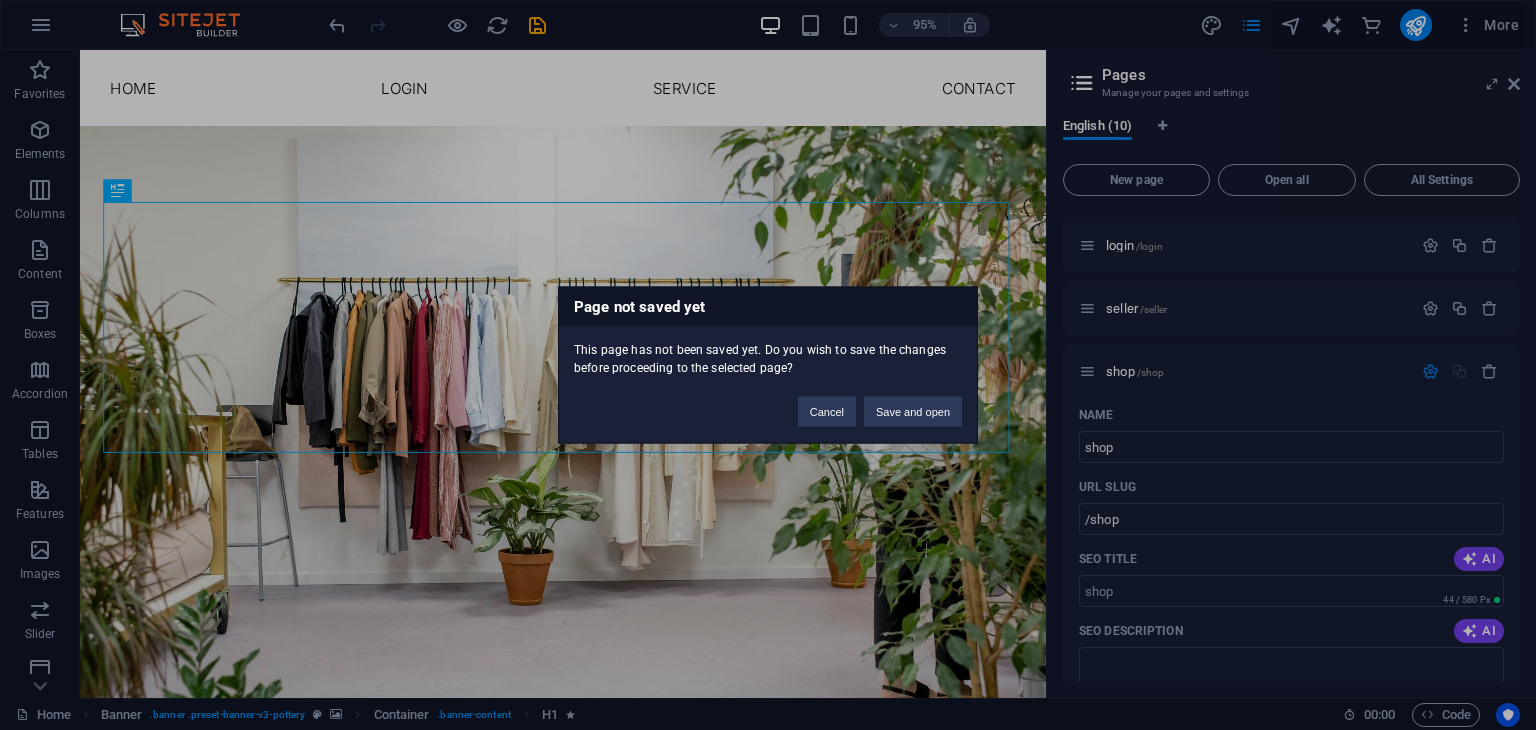 click on "Page not saved yet This page has not been saved yet. Do you wish to save the changes before proceeding to the selected page? Cancel Save and open" at bounding box center (768, 365) 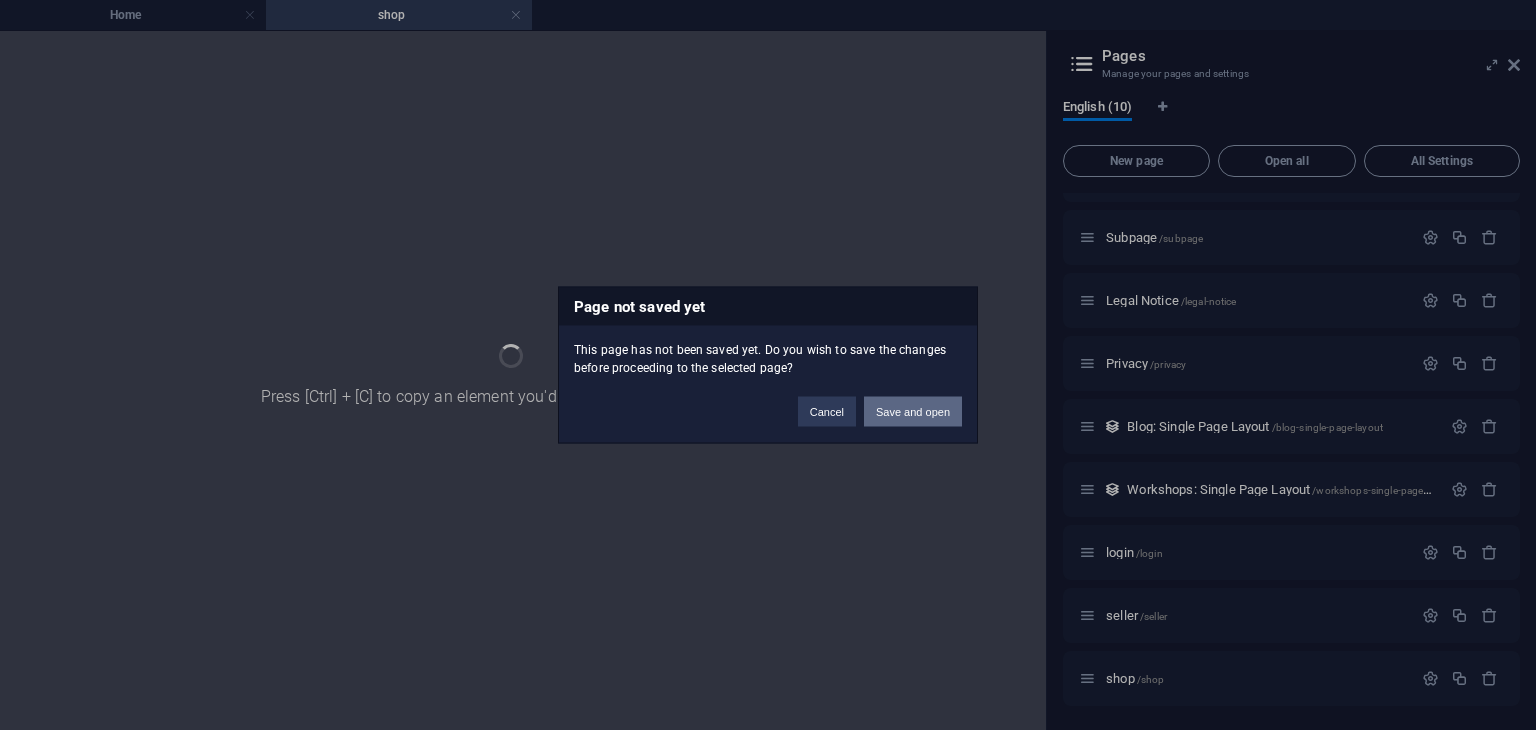 scroll, scrollTop: 109, scrollLeft: 0, axis: vertical 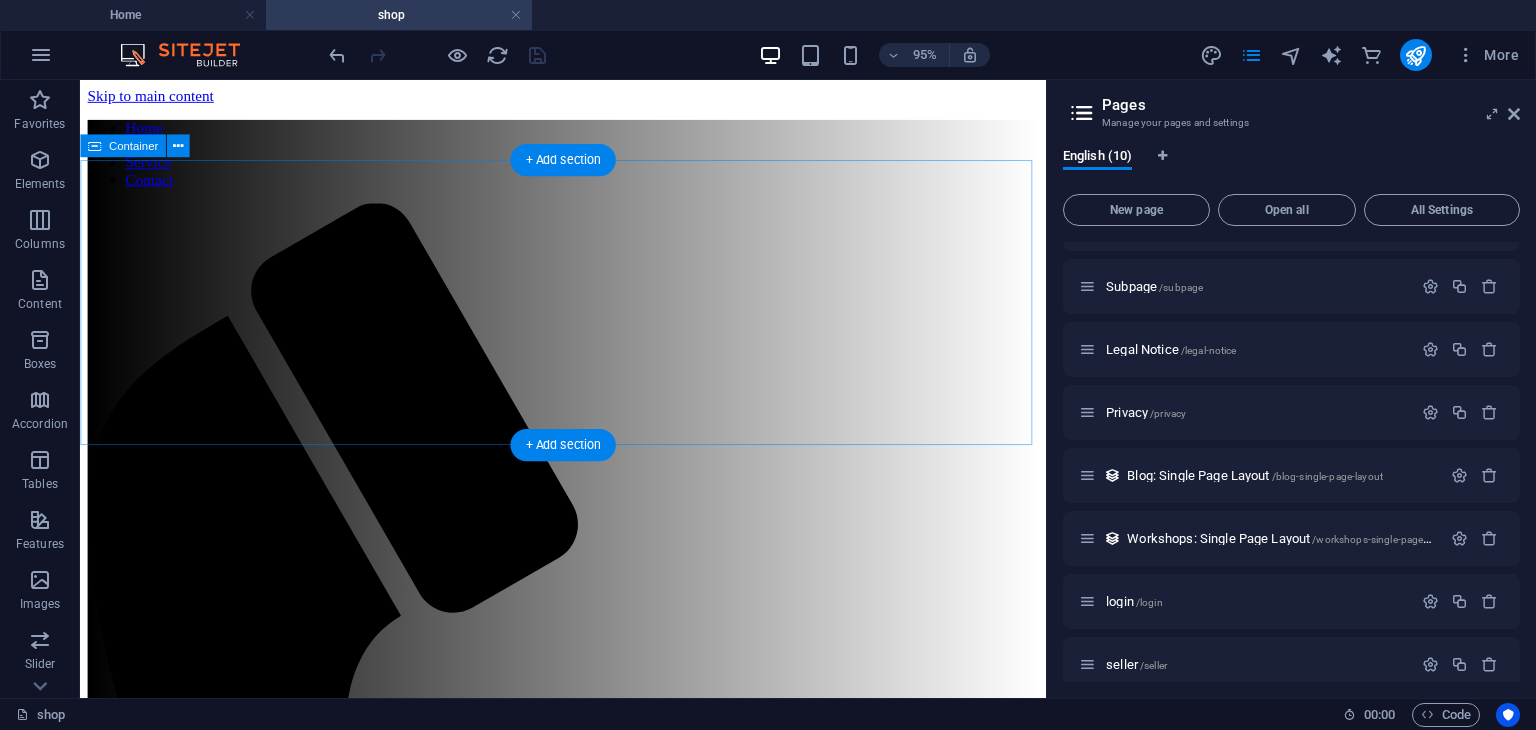 click on "Drop content here or  Add elements  Paste clipboard" at bounding box center (588, 1614) 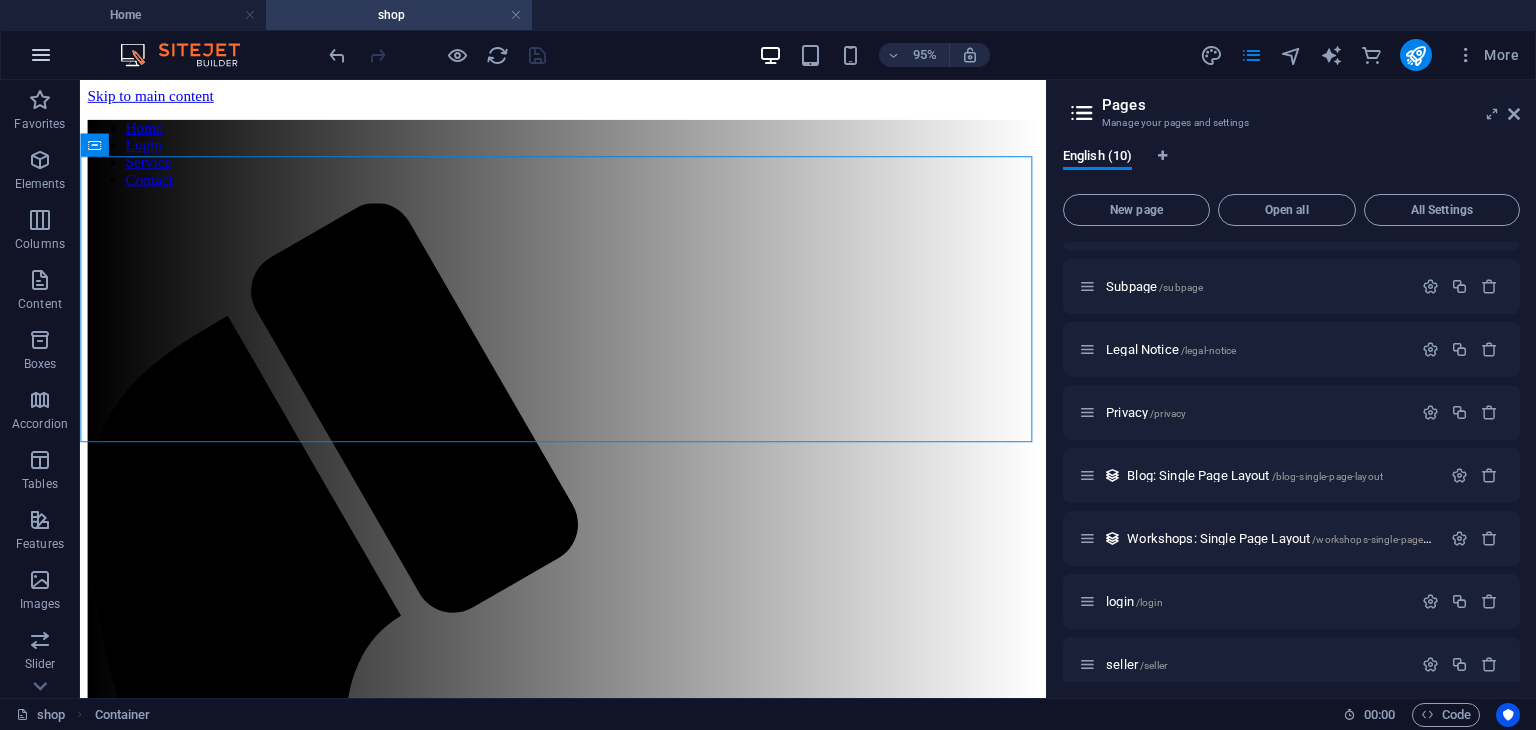 click at bounding box center (41, 55) 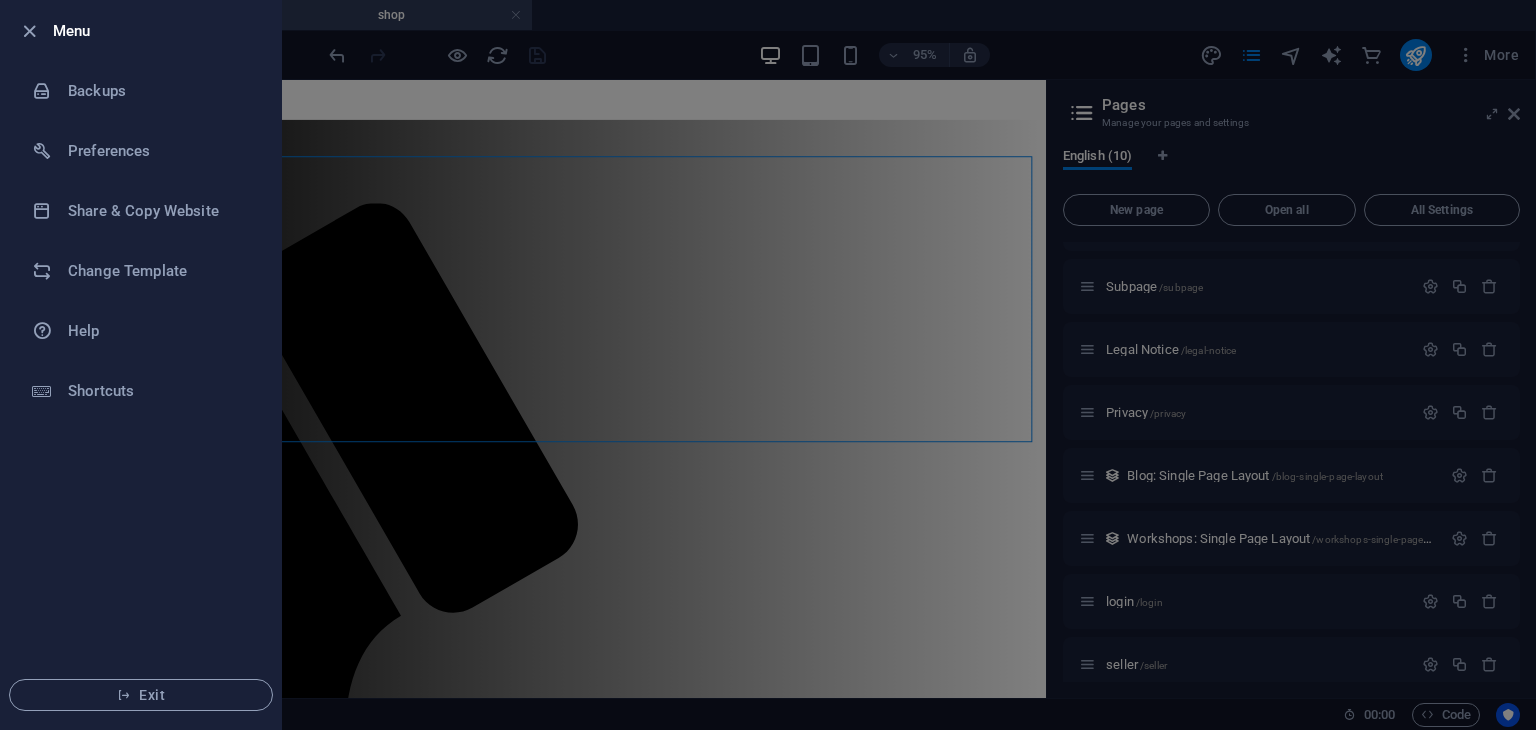 click at bounding box center (768, 365) 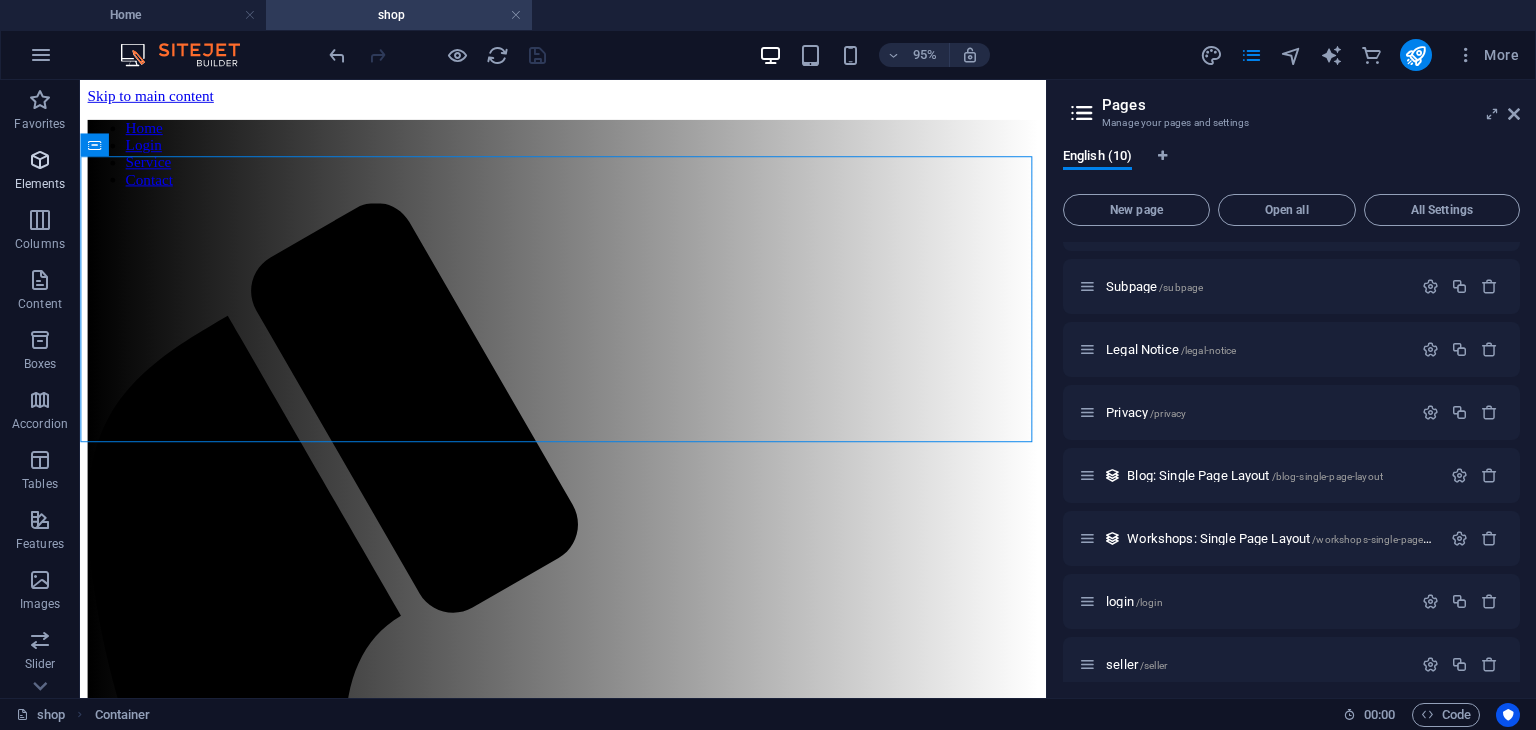 click on "Elements" at bounding box center [40, 172] 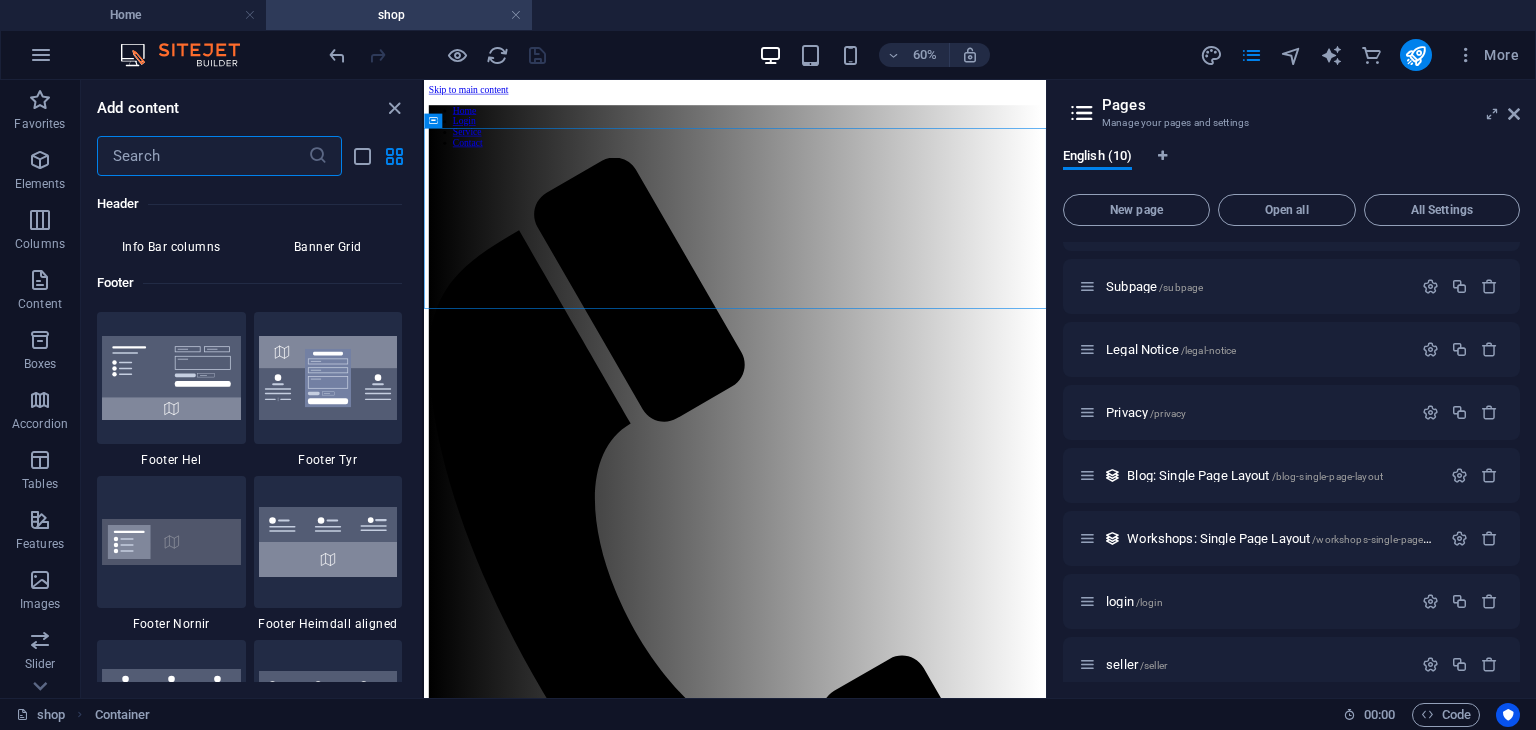 scroll, scrollTop: 13183, scrollLeft: 0, axis: vertical 